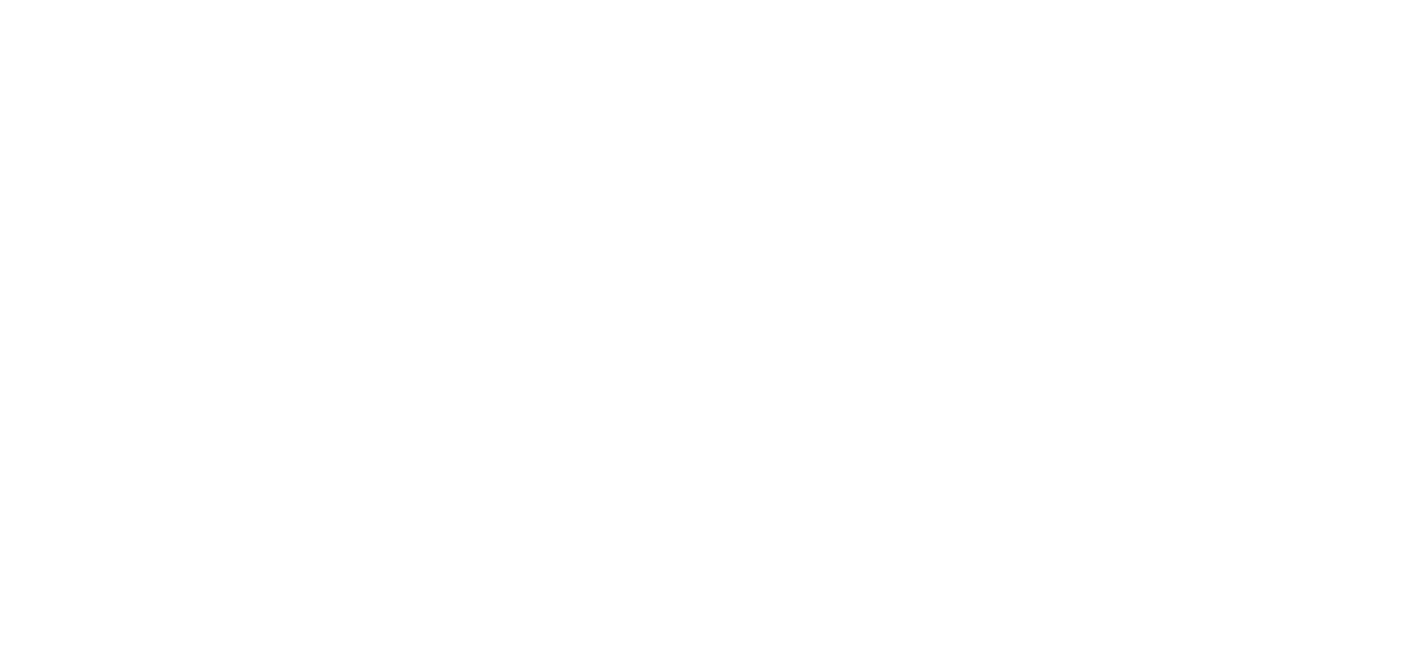 scroll, scrollTop: 0, scrollLeft: 0, axis: both 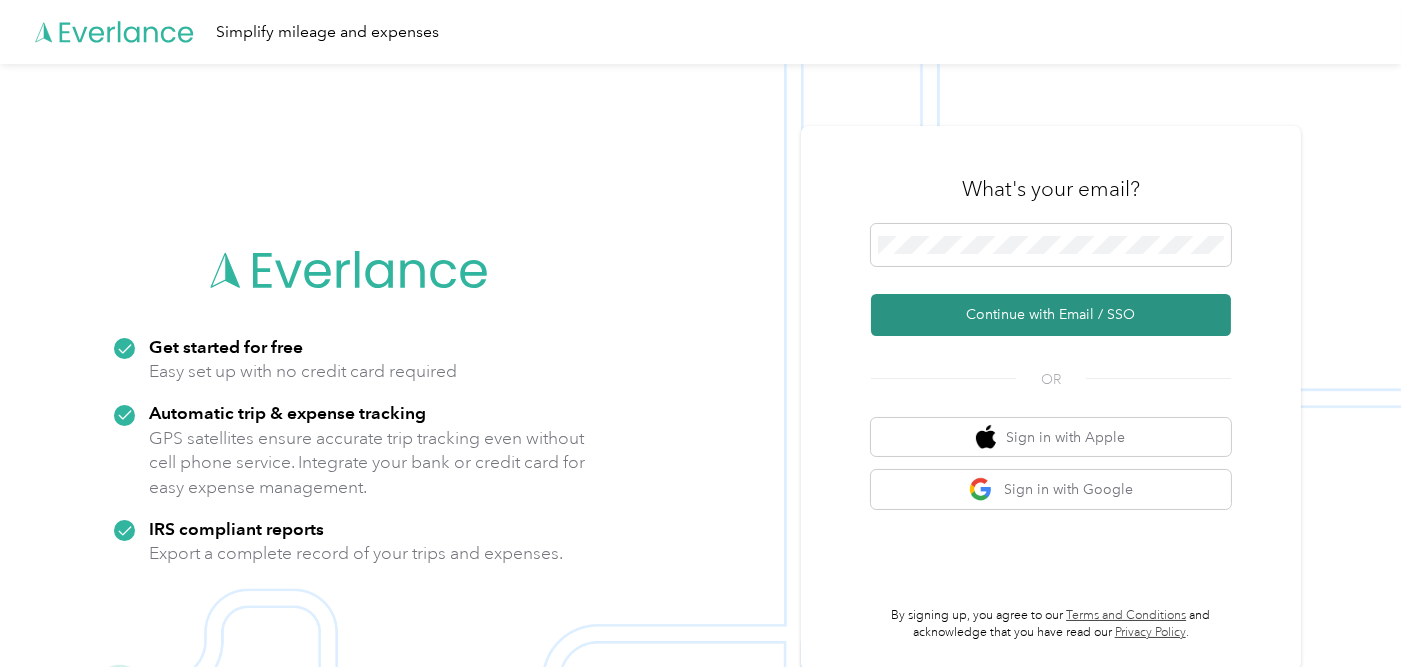 click on "Continue with Email / SSO" at bounding box center [1051, 315] 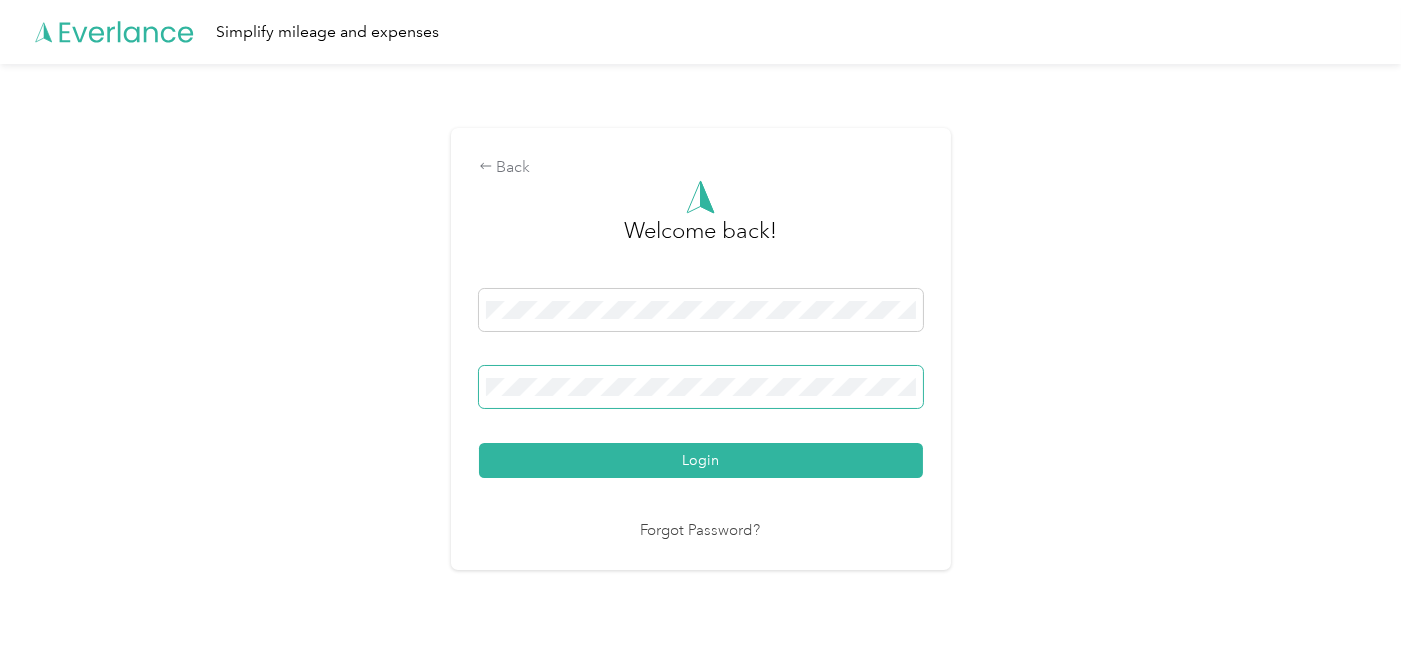 click at bounding box center (701, 387) 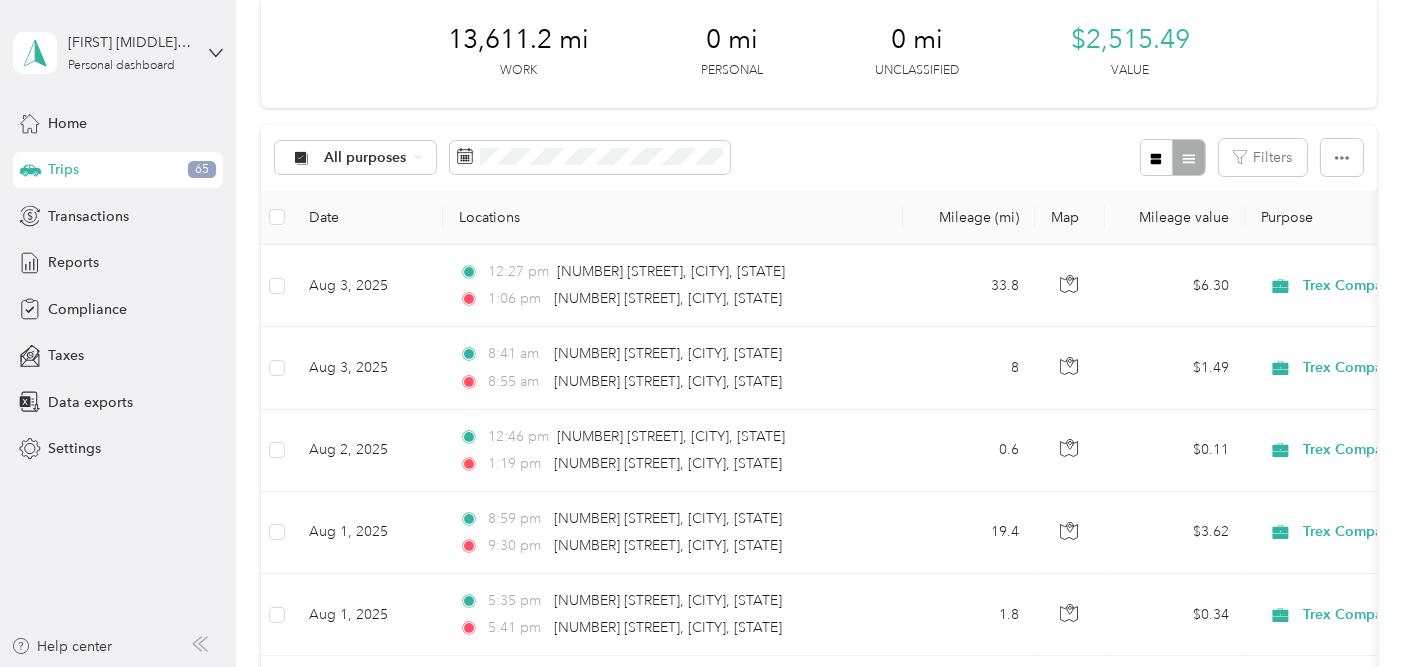 scroll, scrollTop: 53, scrollLeft: 0, axis: vertical 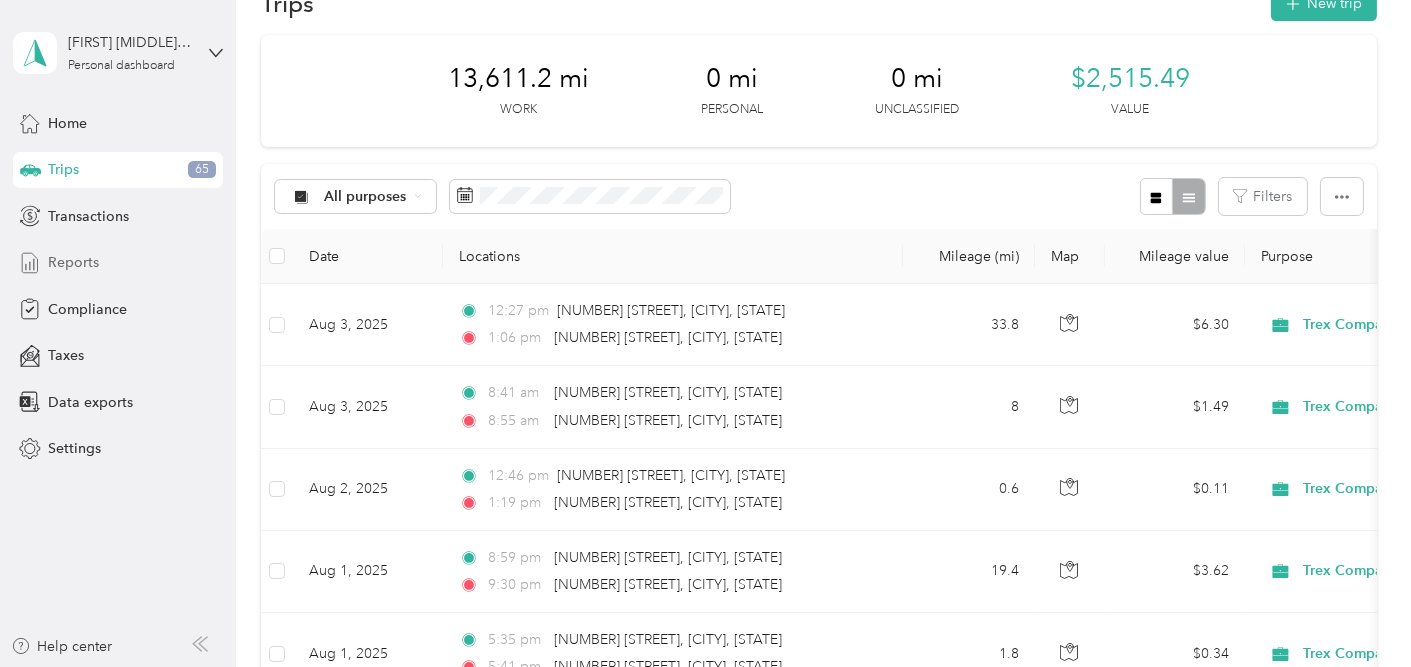 click on "Reports" at bounding box center [73, 262] 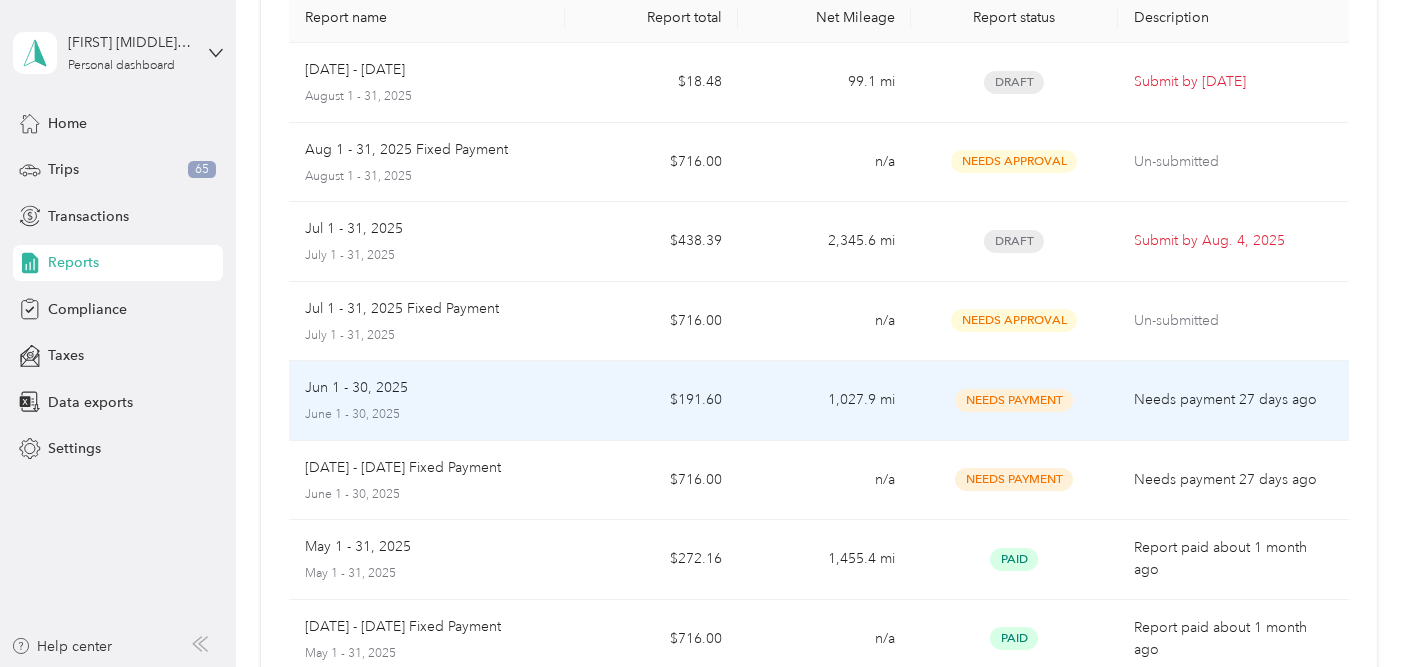 scroll, scrollTop: 0, scrollLeft: 0, axis: both 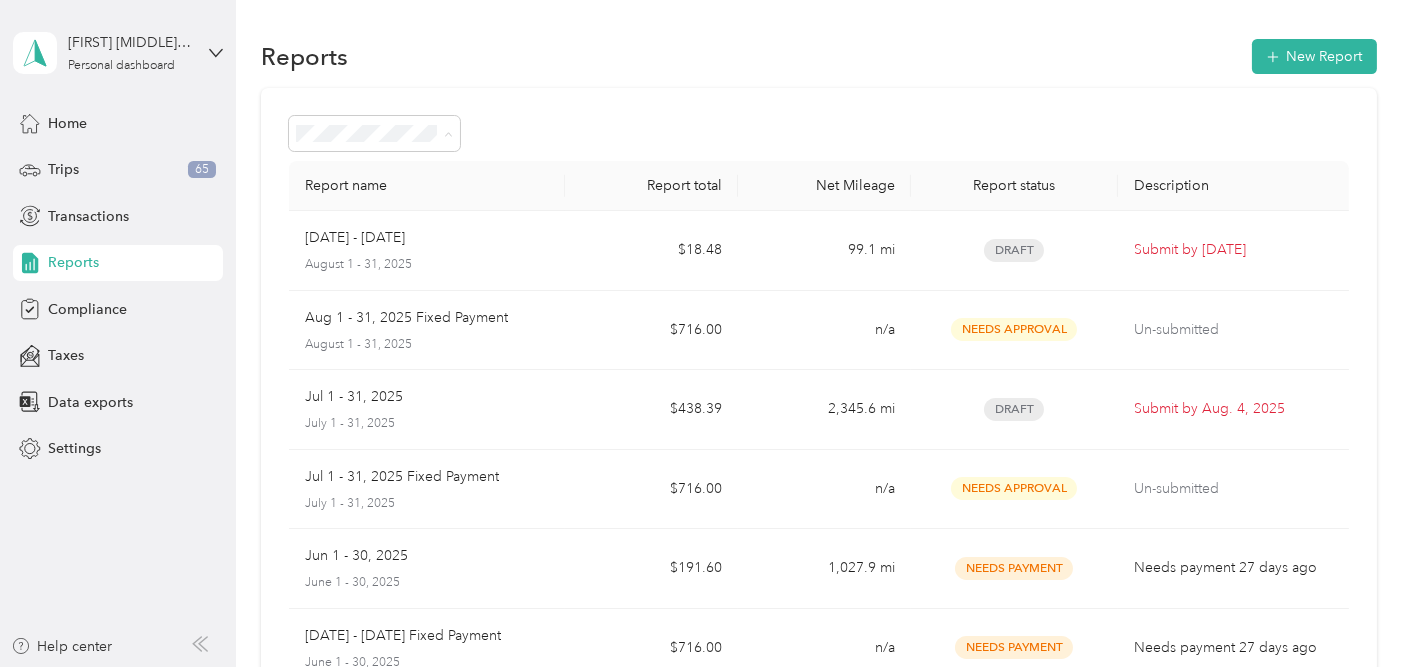 click on "Report name Report total Net Mileage Report status Description           Aug 1 - 31, 2025 August 1 - 31, 2025 $18.48 99.1 mi Draft Submit  by   Sep. 4, 2025 Aug 1 - 31, 2025 Fixed Payment August 1 - 31, 2025 $716.00 n/a Needs Approval Un-submitted Jul 1 - 31, 2025 July 1 - 31, 2025 $438.39 2,345.6 mi Draft Submit  by   Aug. 4, 2025 Jul 1 - 31, 2025 Fixed Payment July 1 - 31, 2025 $716.00 n/a Needs Approval Un-submitted Jun 1 - 30, 2025 June 1 - 30, 2025 $191.60 1,027.9 mi Needs Payment Needs payment 27 days ago Jun 1 - 30, 2025 Fixed Payment June 1 - 30, 2025 $716.00 n/a Needs Payment Needs payment 27 days ago May 1 - 31, 2025 May 1 - 31, 2025 $272.16 1,455.4 mi Paid Report paid about 1 month ago May 1 - 31, 2025 Fixed Payment May 1 - 31, 2025 $716.00 n/a Paid Report paid about 1 month ago LATE Apr 1 - 30, 2025 April 1 - 30, 2025 $433.87 2,347.8 mi Paid Report paid about 1 month ago Apr 1 - 30, 2025 Fixed Payment April 1 - 30, 2025 $716.00 n/a Paid Report paid about 2 months ago Showing  10  out of   41" at bounding box center (819, 589) 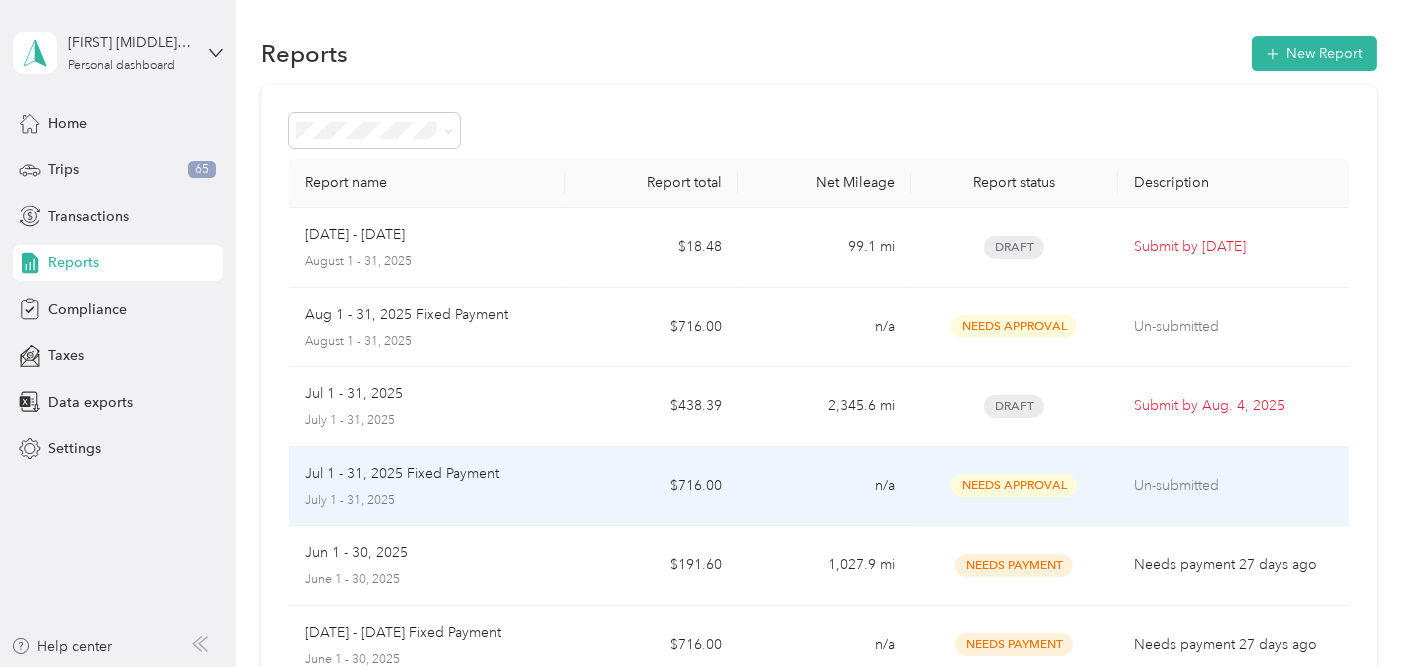 scroll, scrollTop: 0, scrollLeft: 0, axis: both 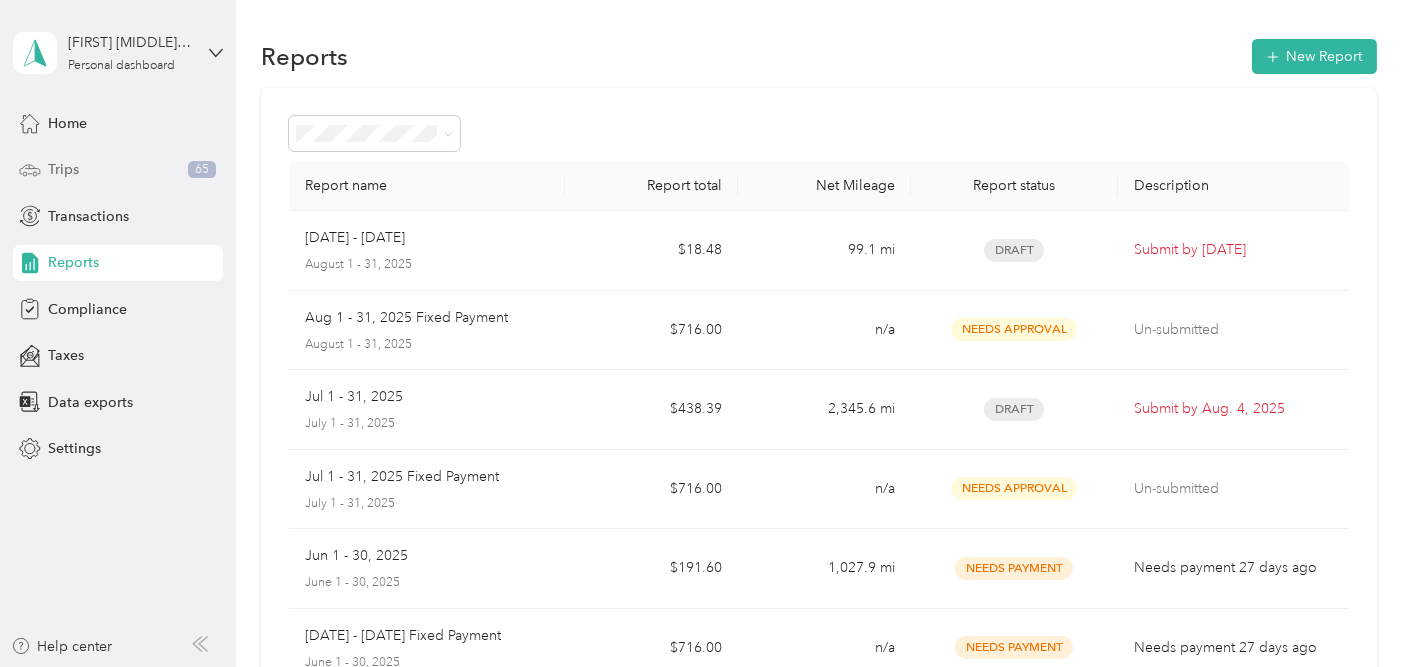 click on "Trips 65" at bounding box center [118, 170] 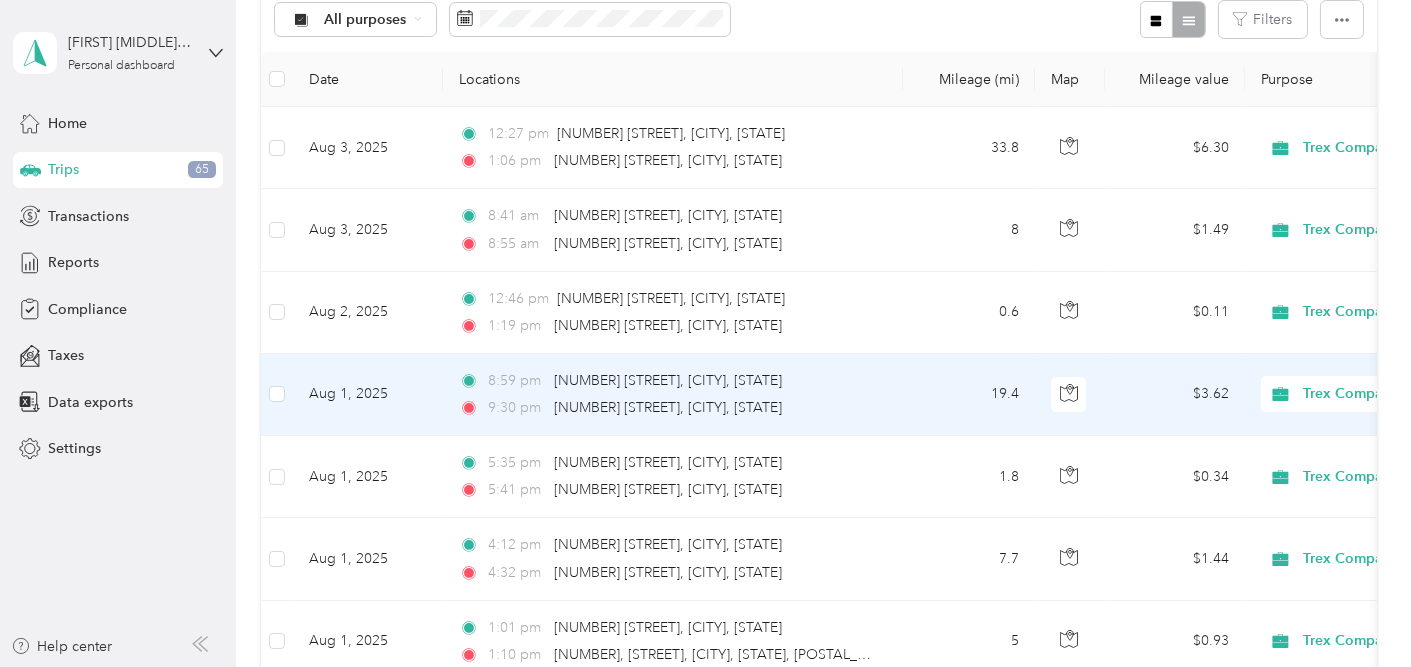 scroll, scrollTop: 134, scrollLeft: 0, axis: vertical 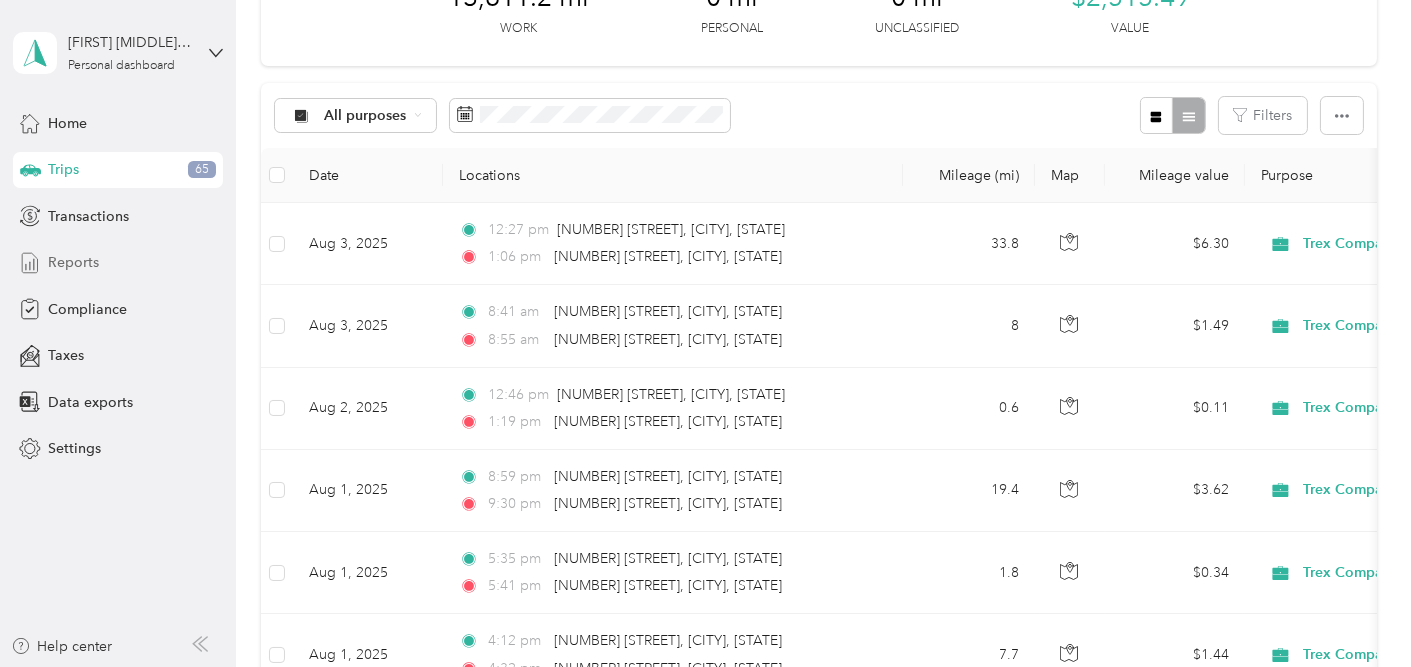 click on "Reports" at bounding box center (118, 263) 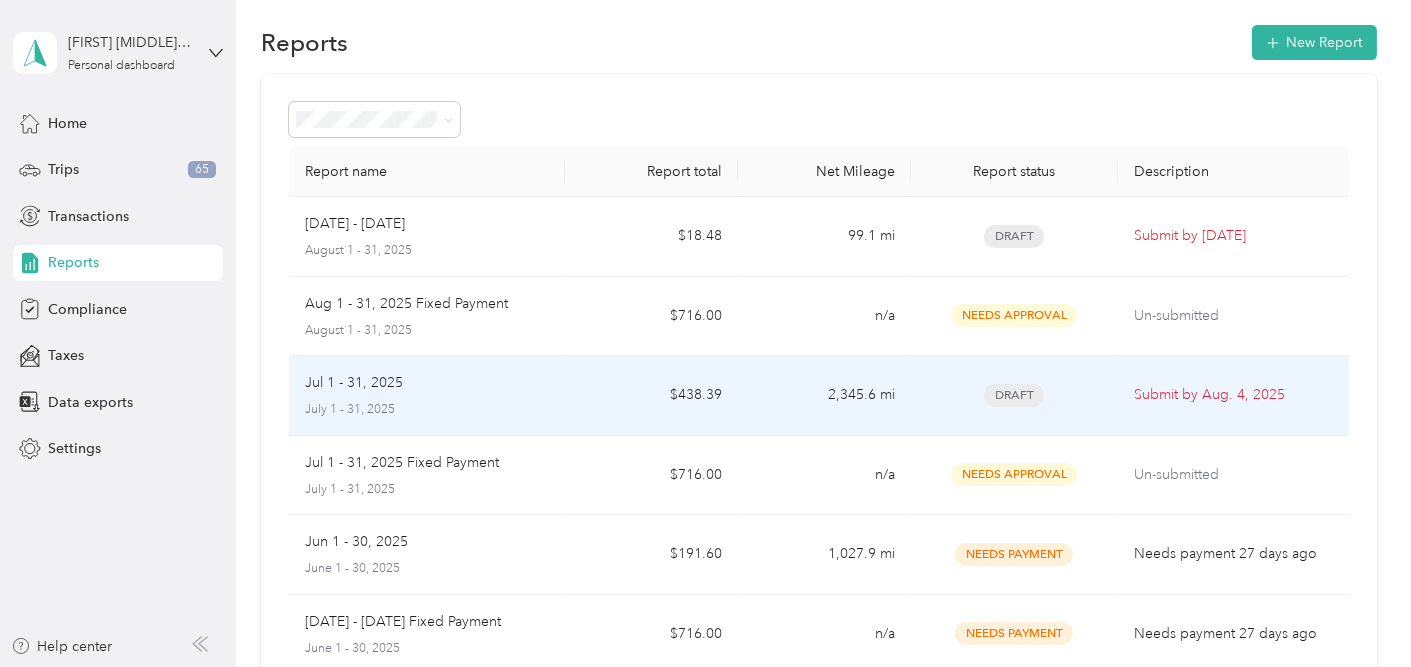 scroll, scrollTop: 15, scrollLeft: 0, axis: vertical 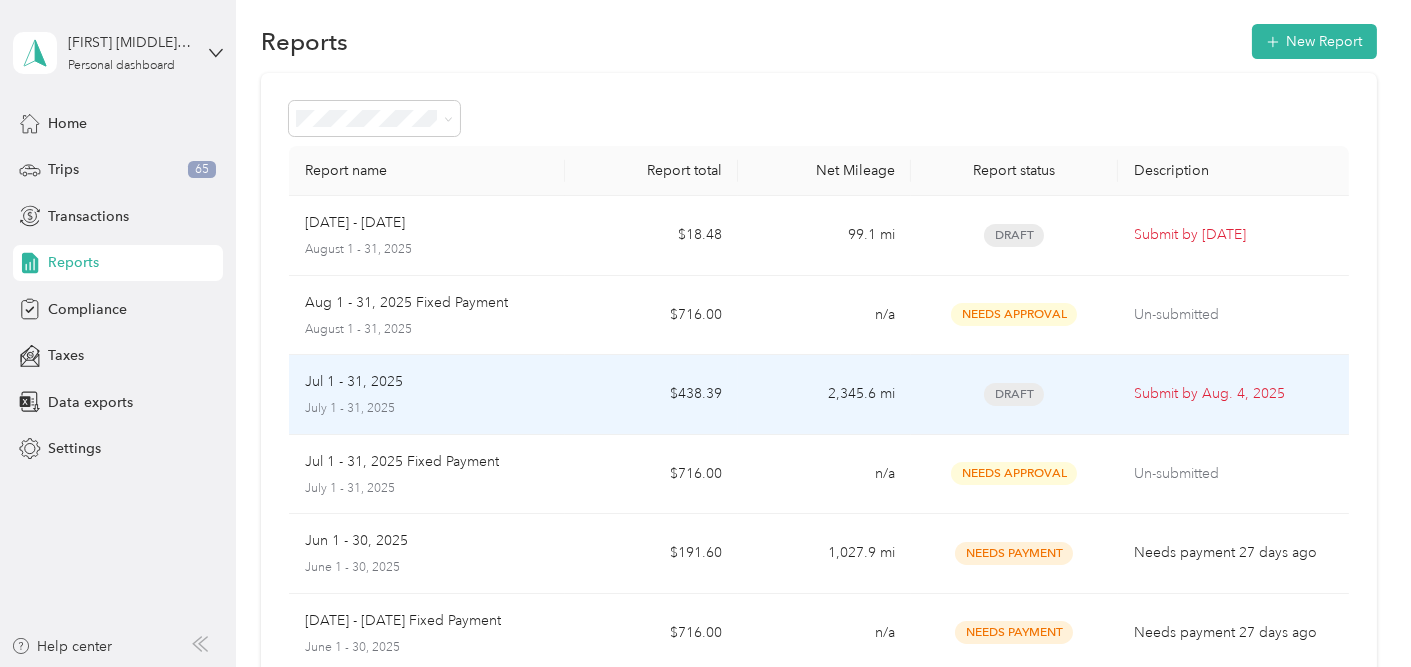 click on "July 1 - 31, 2025" at bounding box center (427, 409) 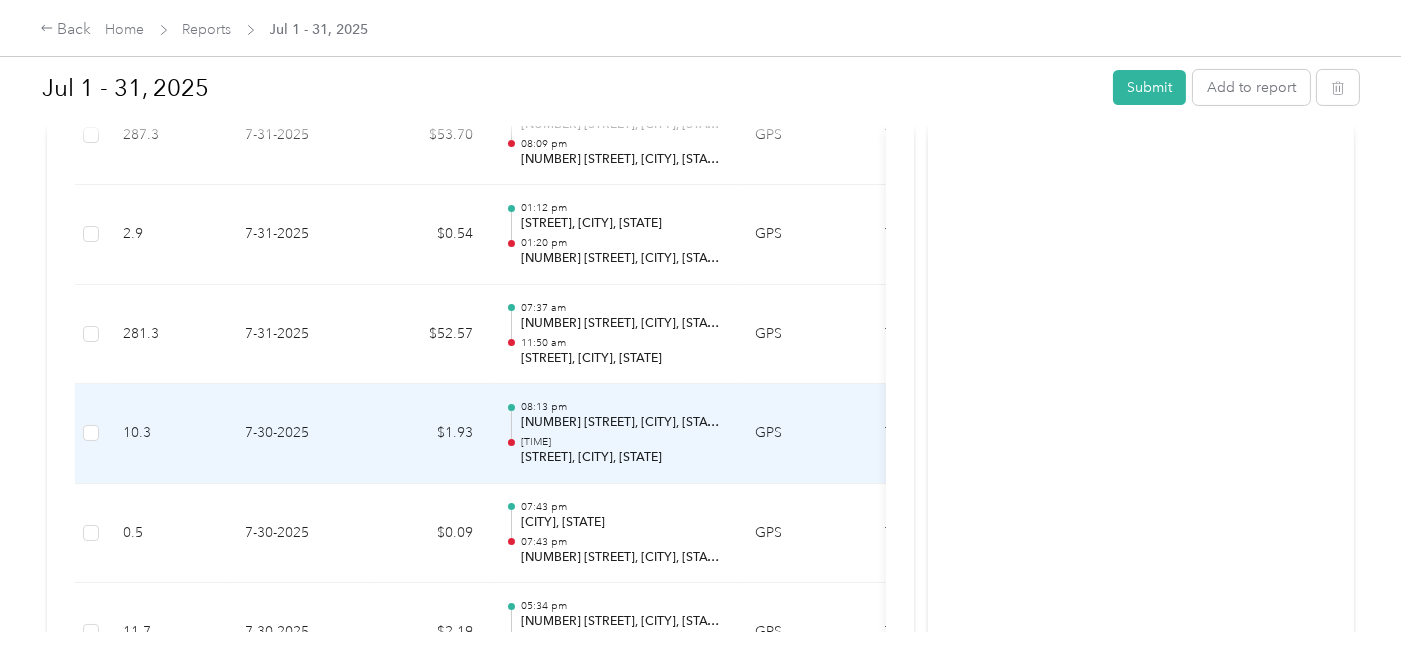 scroll, scrollTop: 873, scrollLeft: 0, axis: vertical 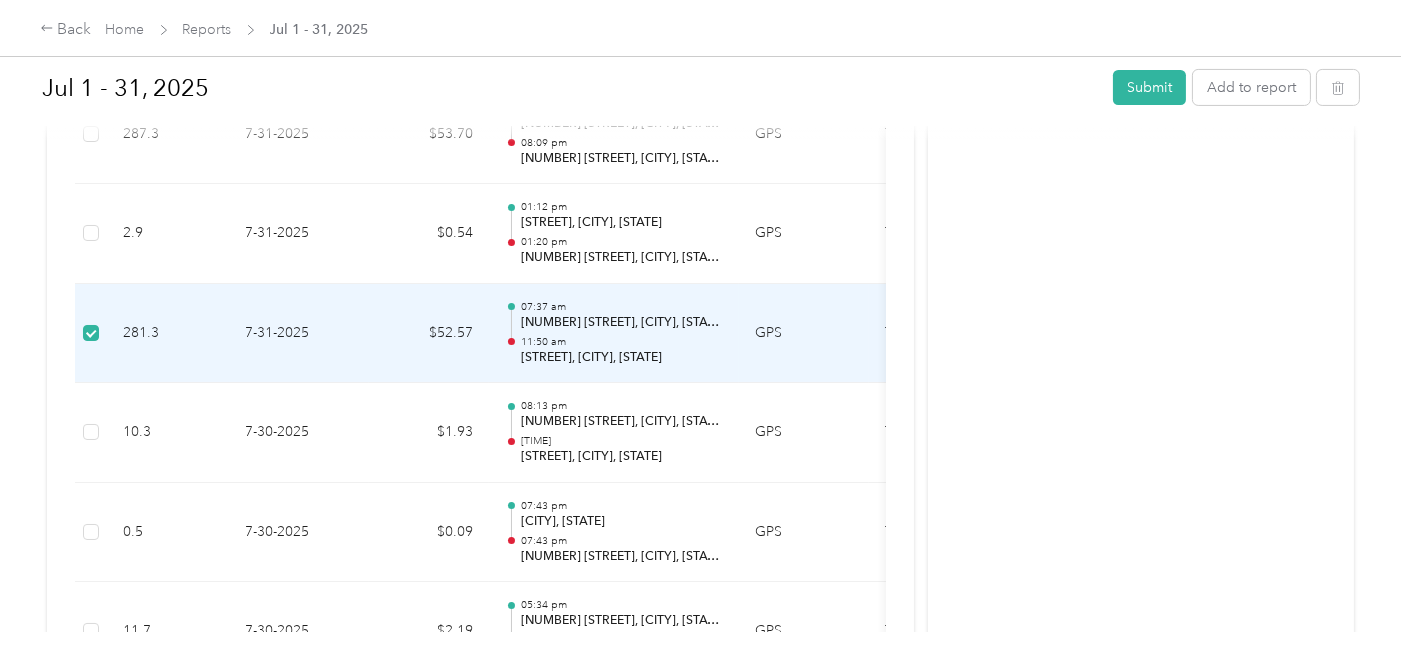 click on "$52.57" at bounding box center (429, 334) 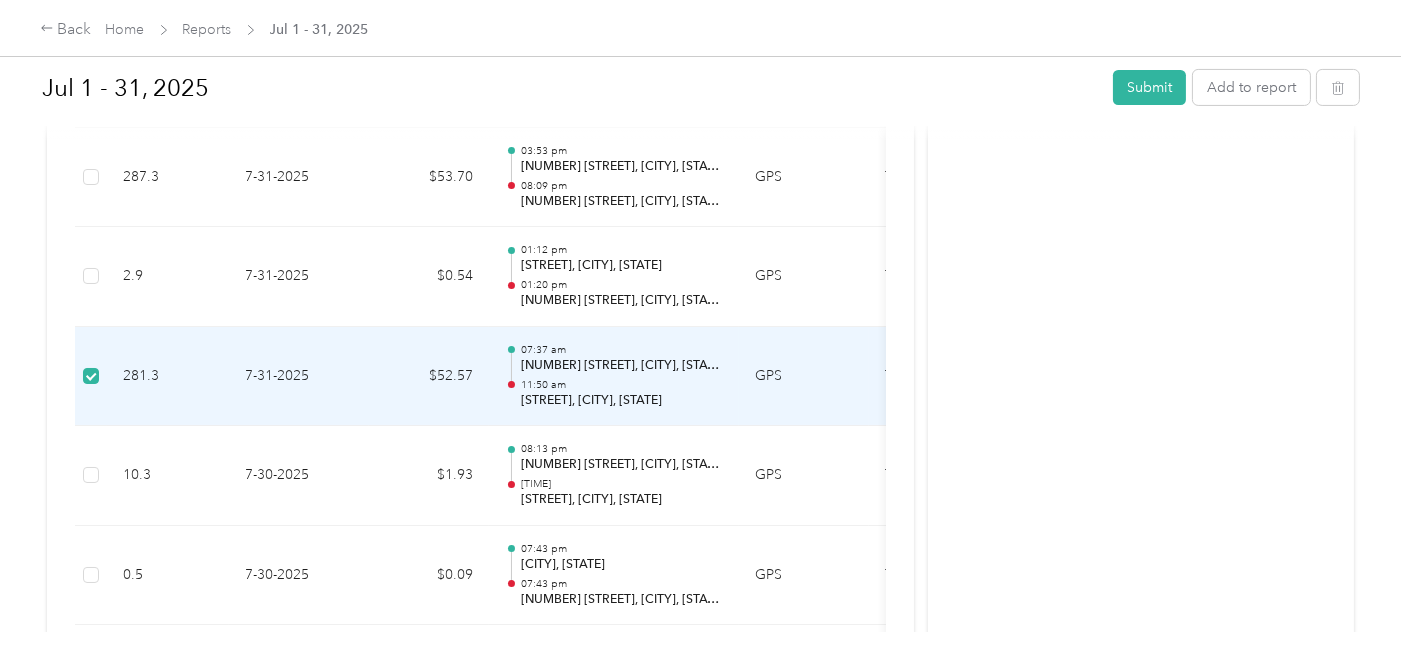 scroll, scrollTop: 822, scrollLeft: 0, axis: vertical 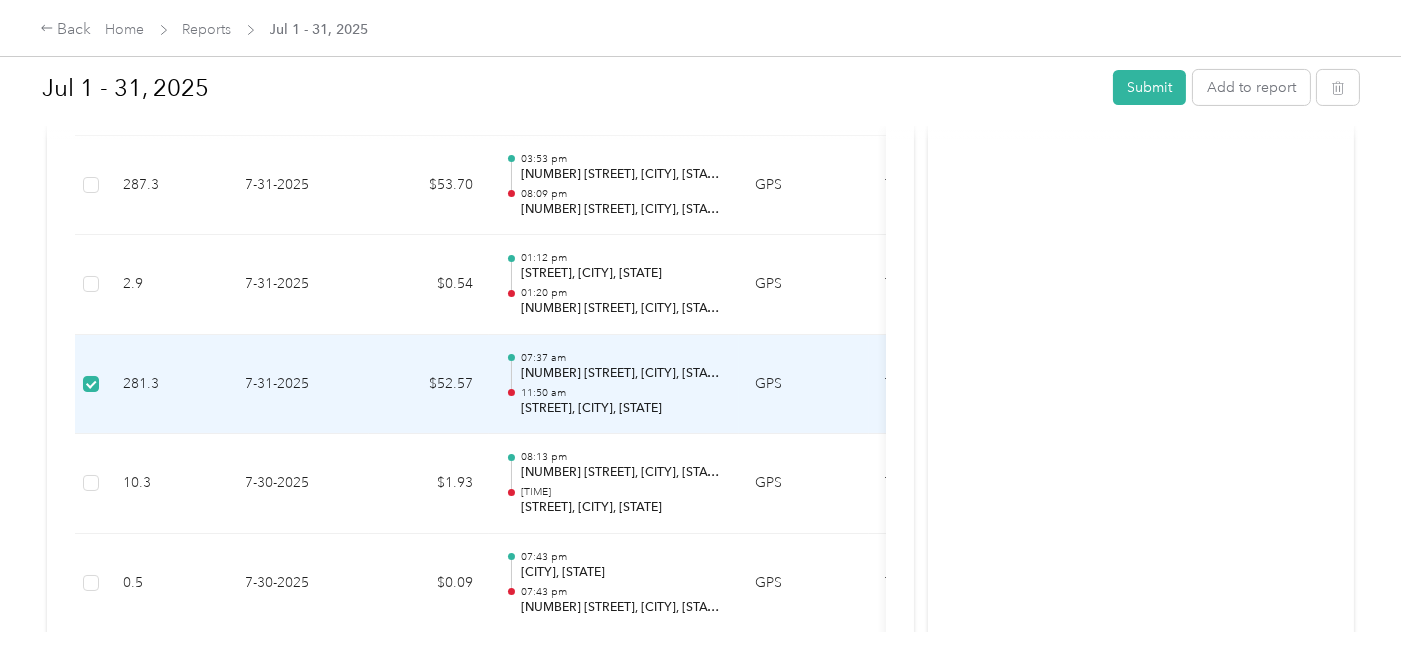 click on "7-31-2025" at bounding box center (299, 385) 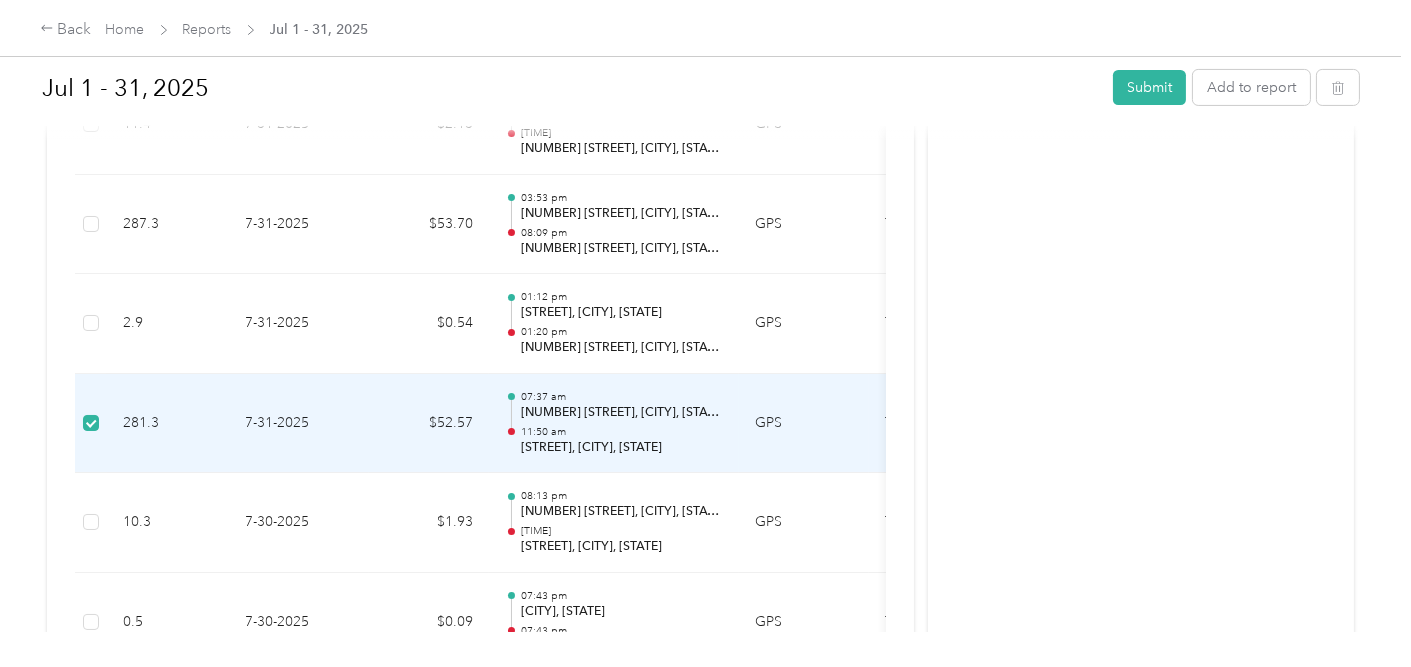 scroll, scrollTop: 790, scrollLeft: 0, axis: vertical 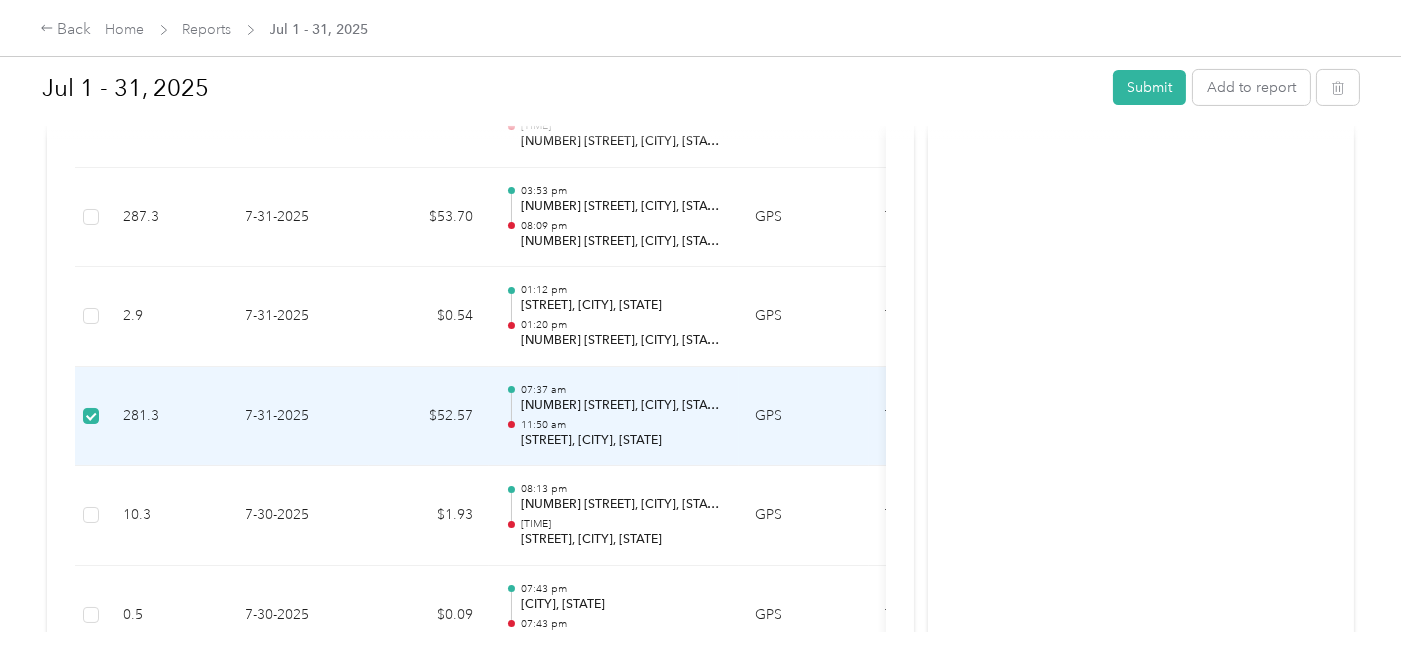 click on "7-31-2025" at bounding box center (299, 417) 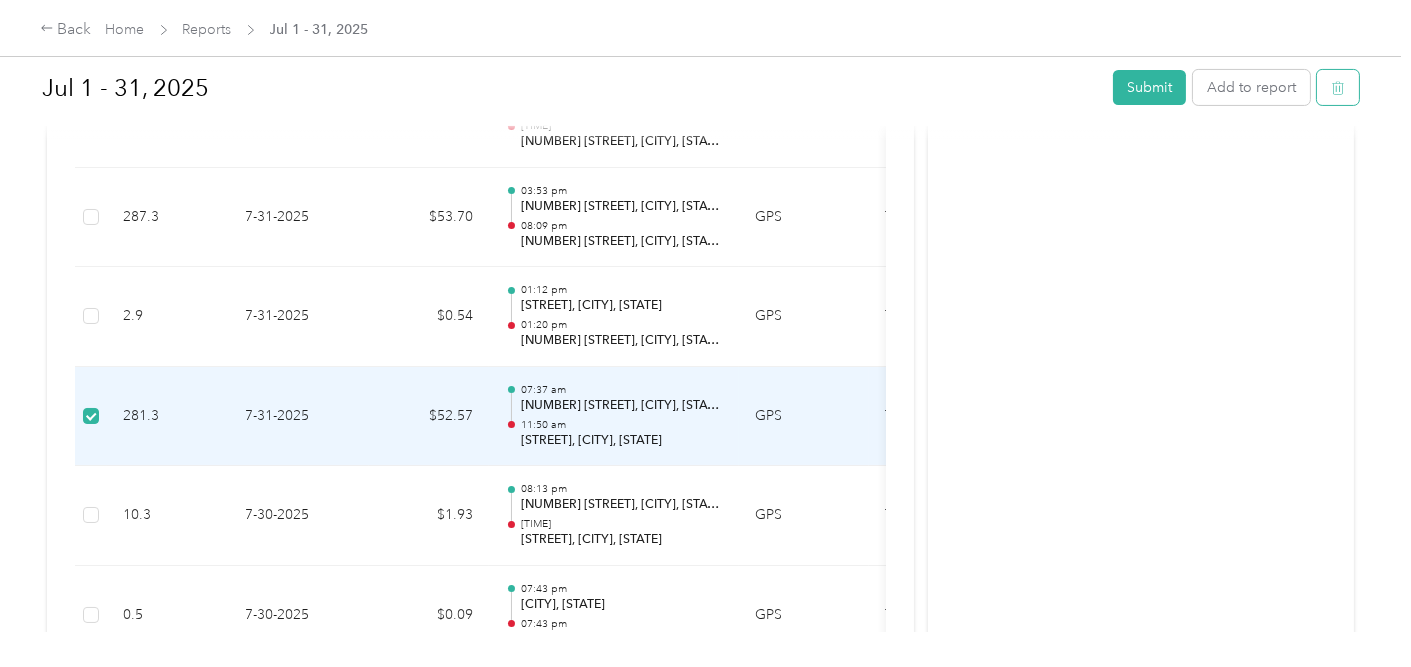 click at bounding box center [1338, 87] 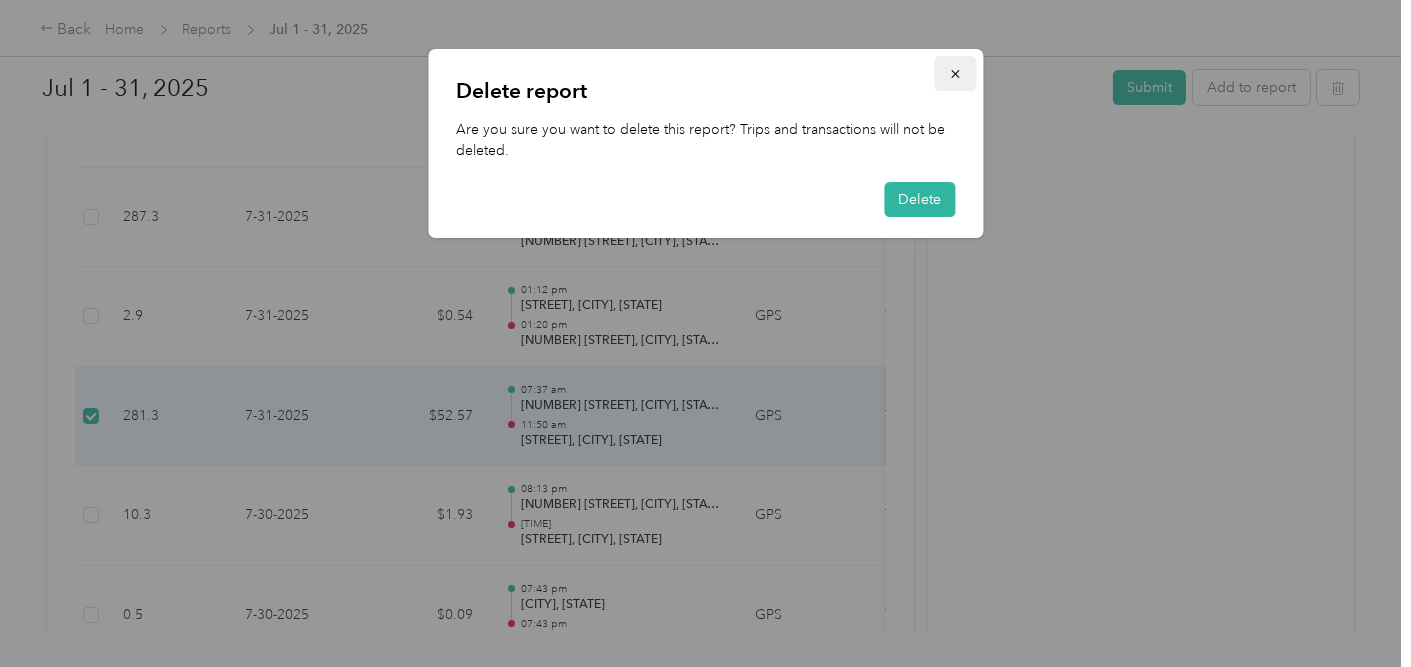 click 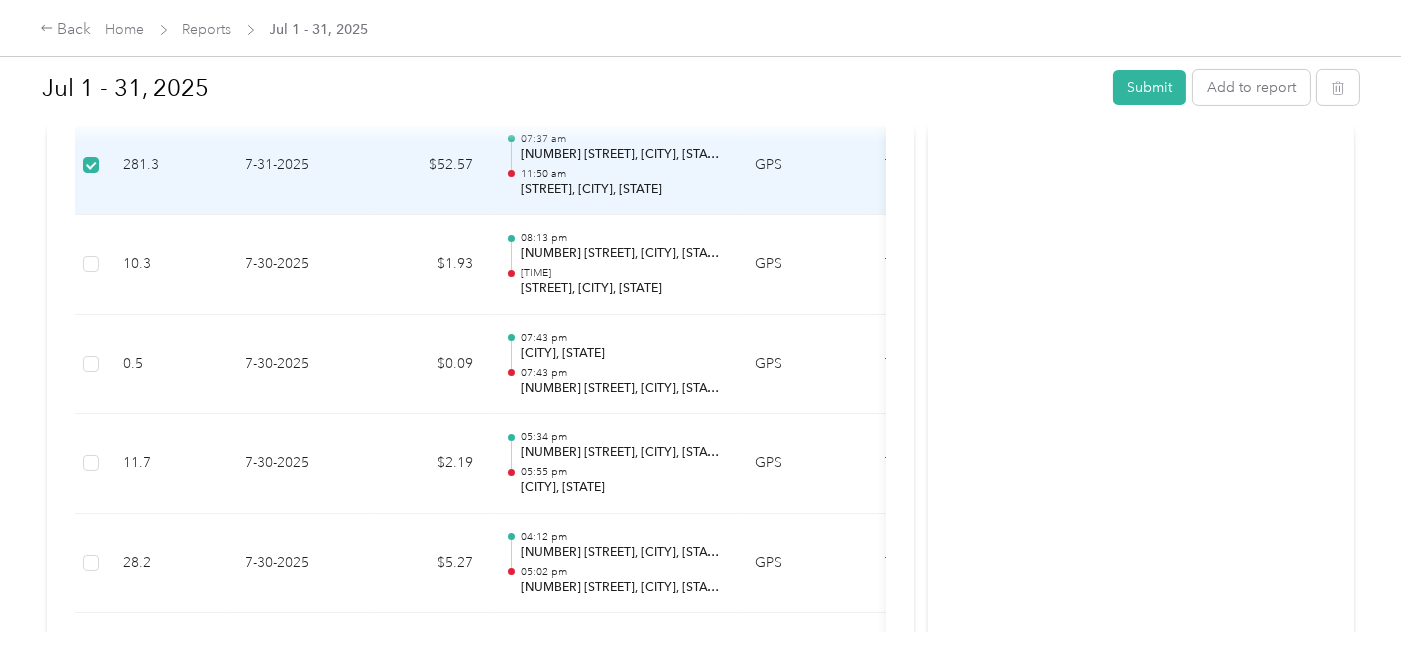 scroll, scrollTop: 1042, scrollLeft: 0, axis: vertical 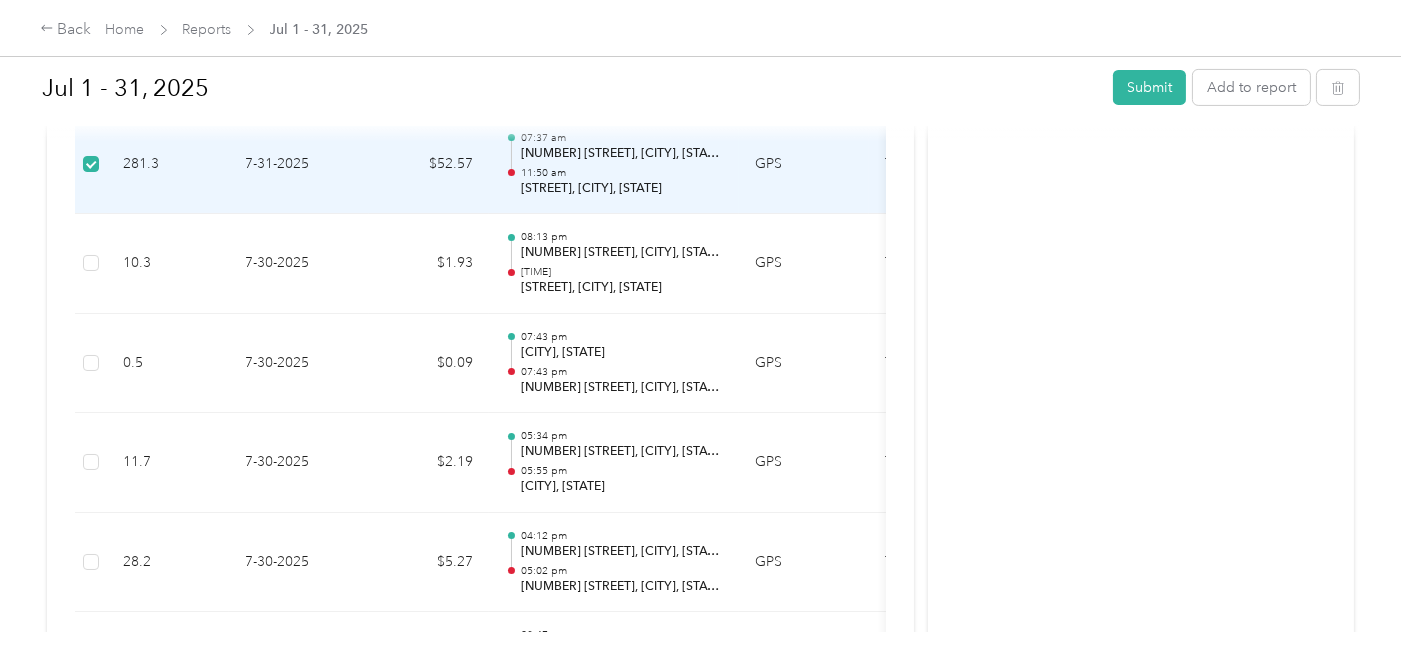 click on "$52.57" at bounding box center [429, 165] 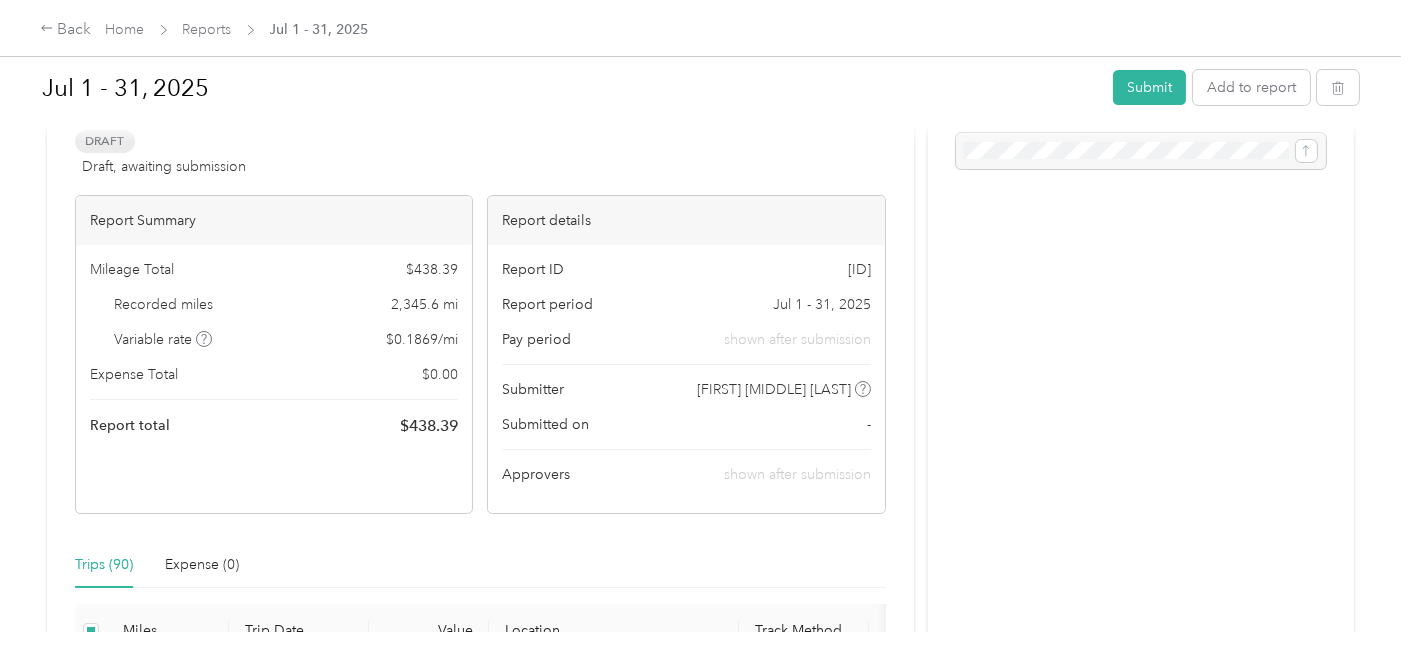 scroll, scrollTop: 0, scrollLeft: 0, axis: both 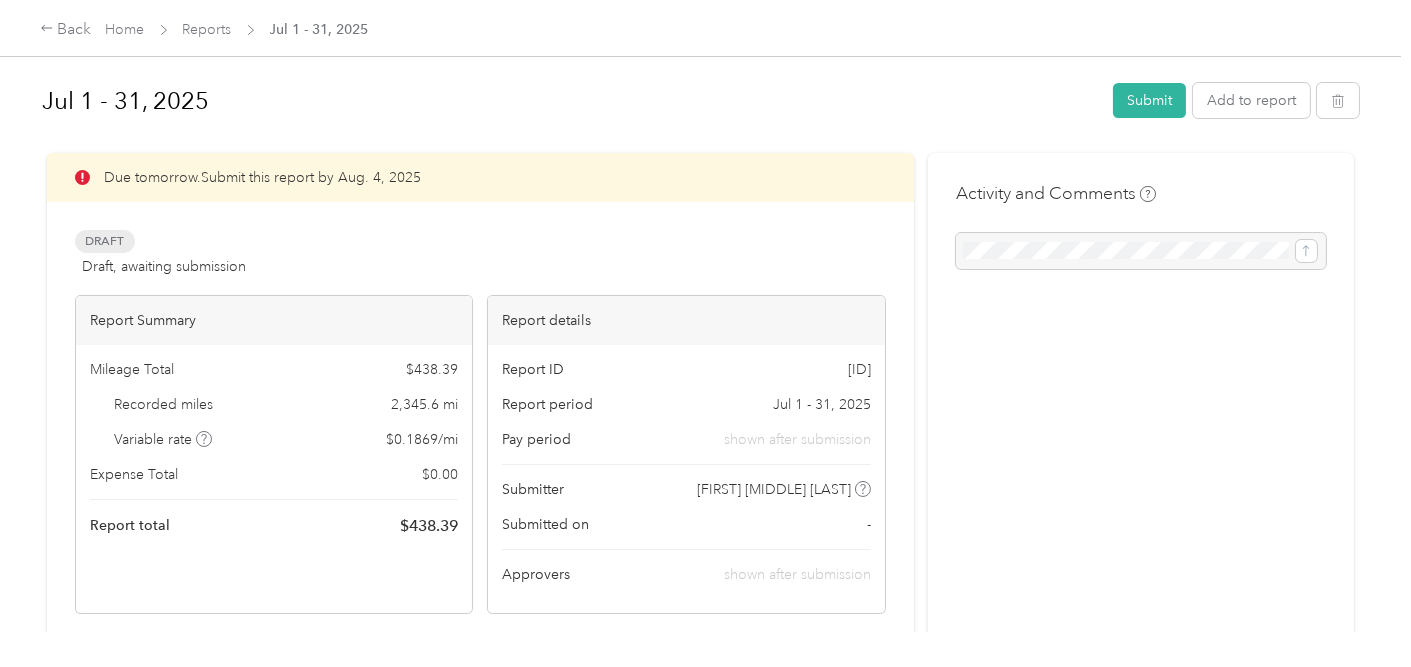 click on "Draft" at bounding box center (105, 241) 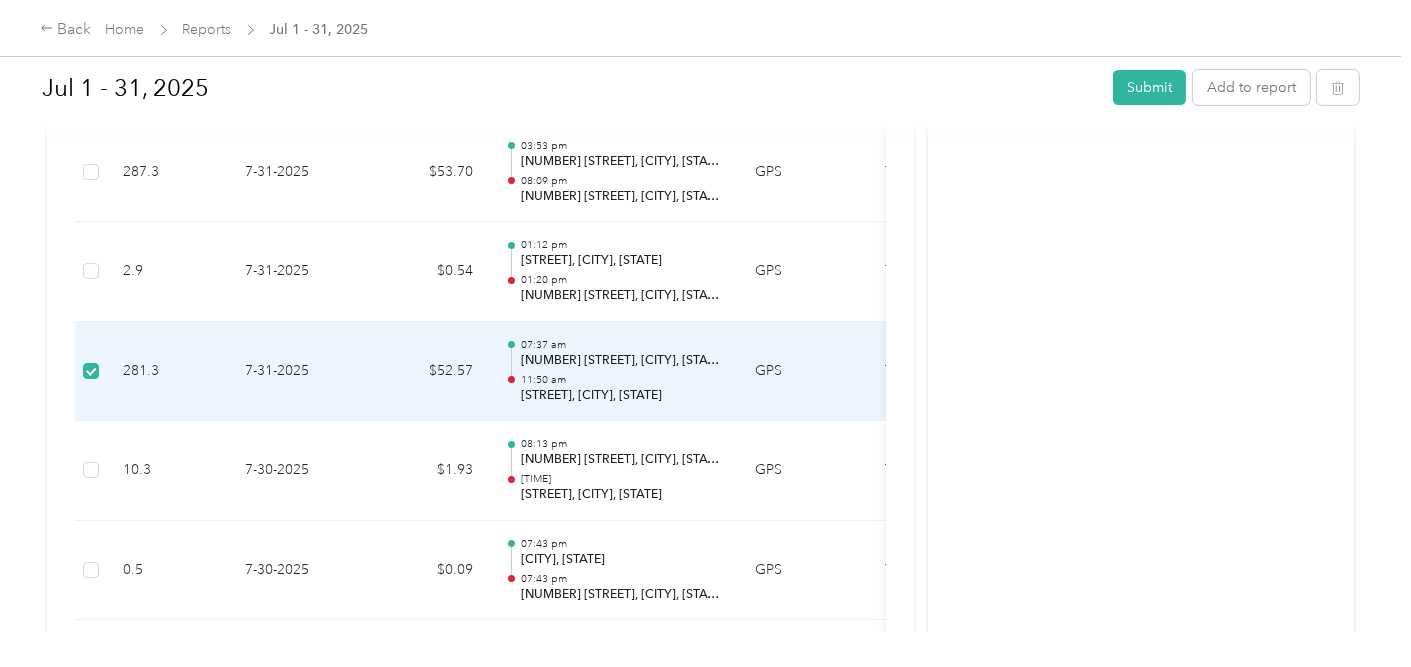 scroll, scrollTop: 837, scrollLeft: 0, axis: vertical 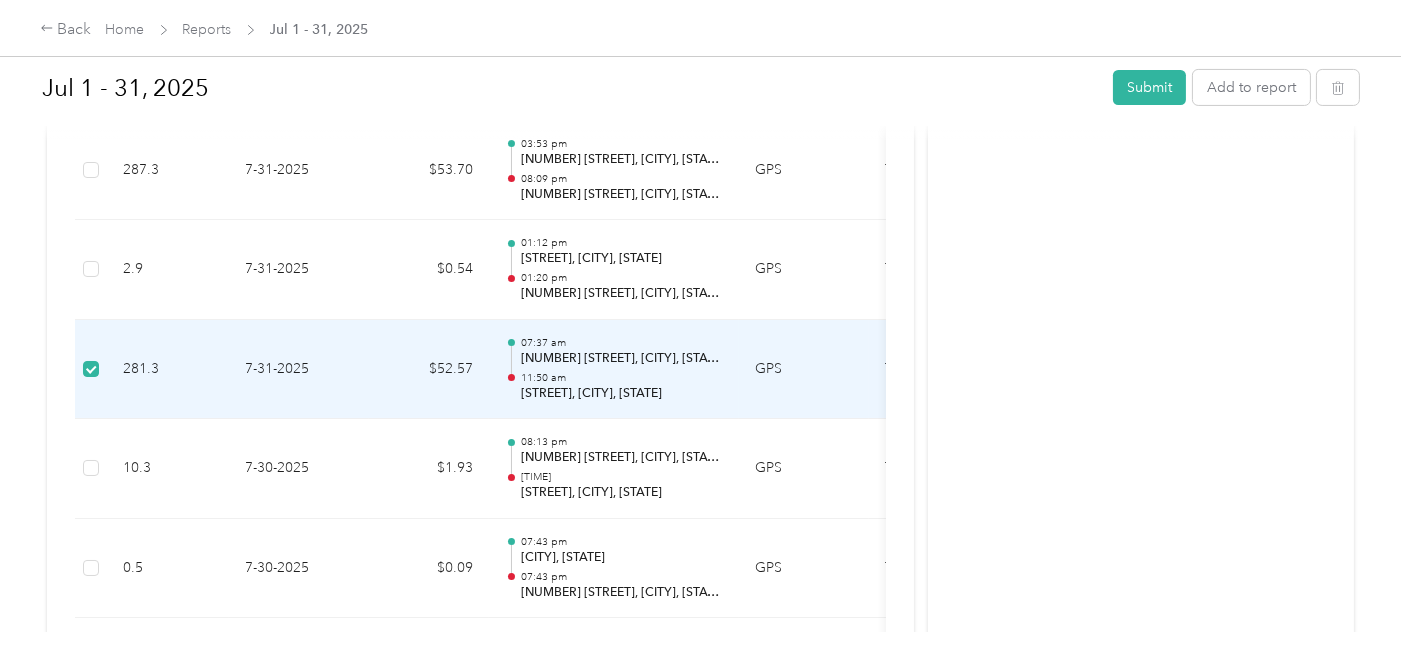 click on "11:50 am" at bounding box center (622, 378) 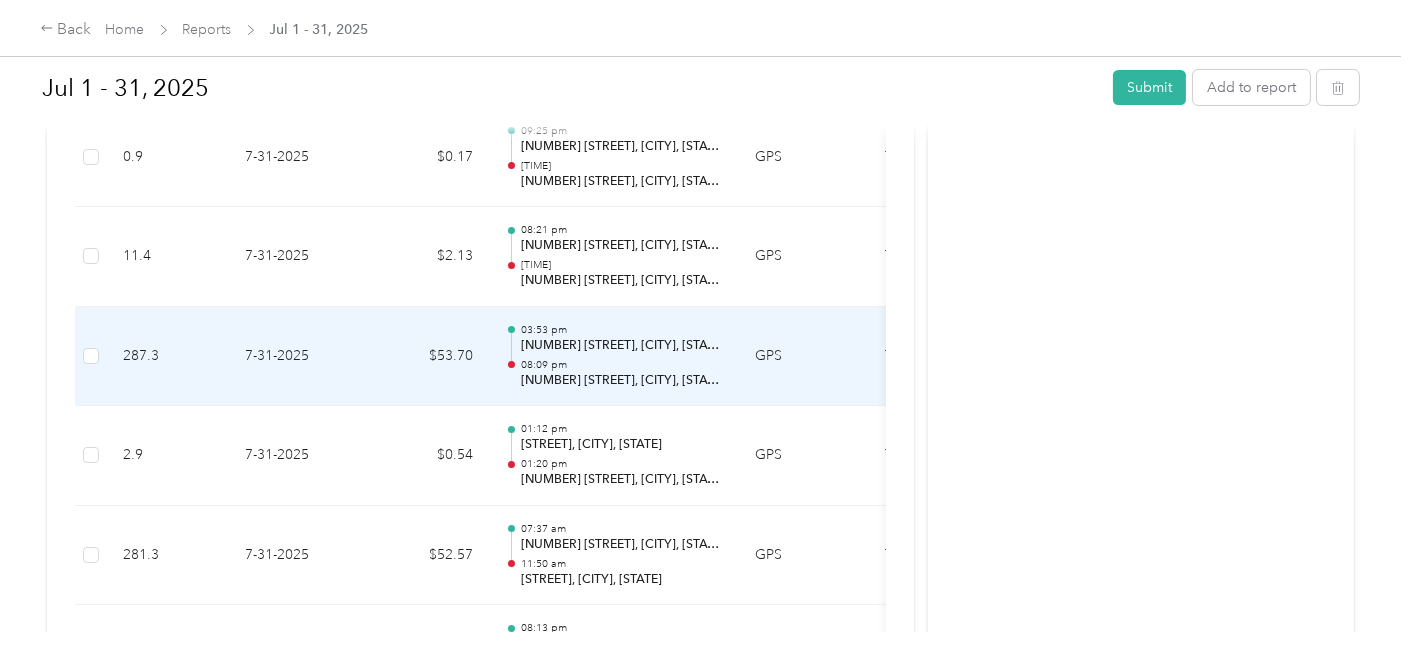 scroll, scrollTop: 652, scrollLeft: 0, axis: vertical 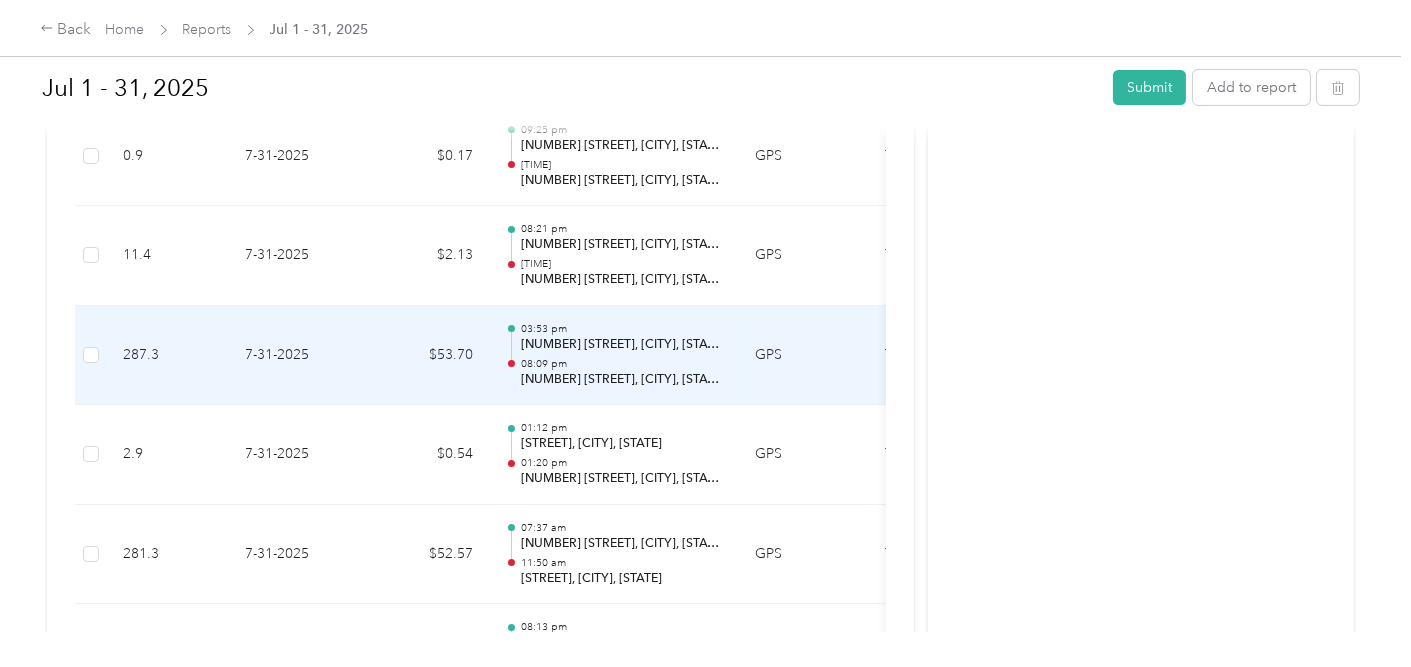 click on "$53.70" at bounding box center [429, 356] 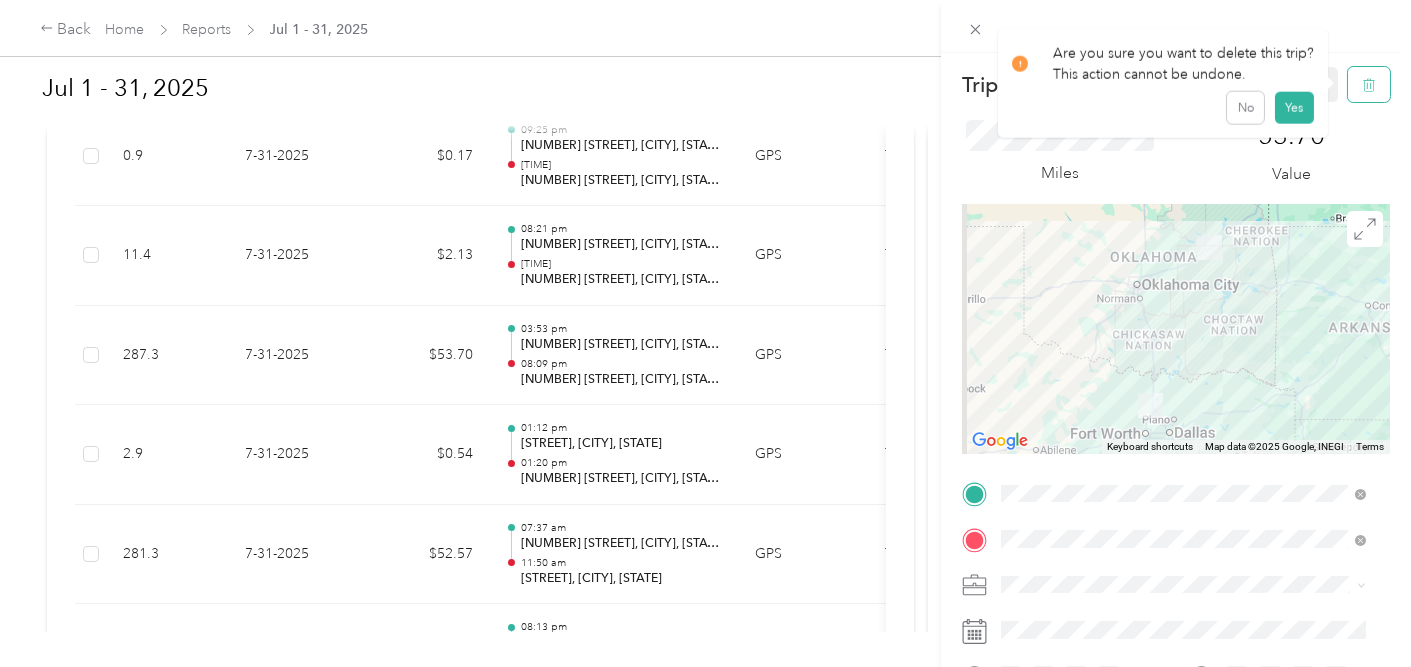 click at bounding box center [1369, 84] 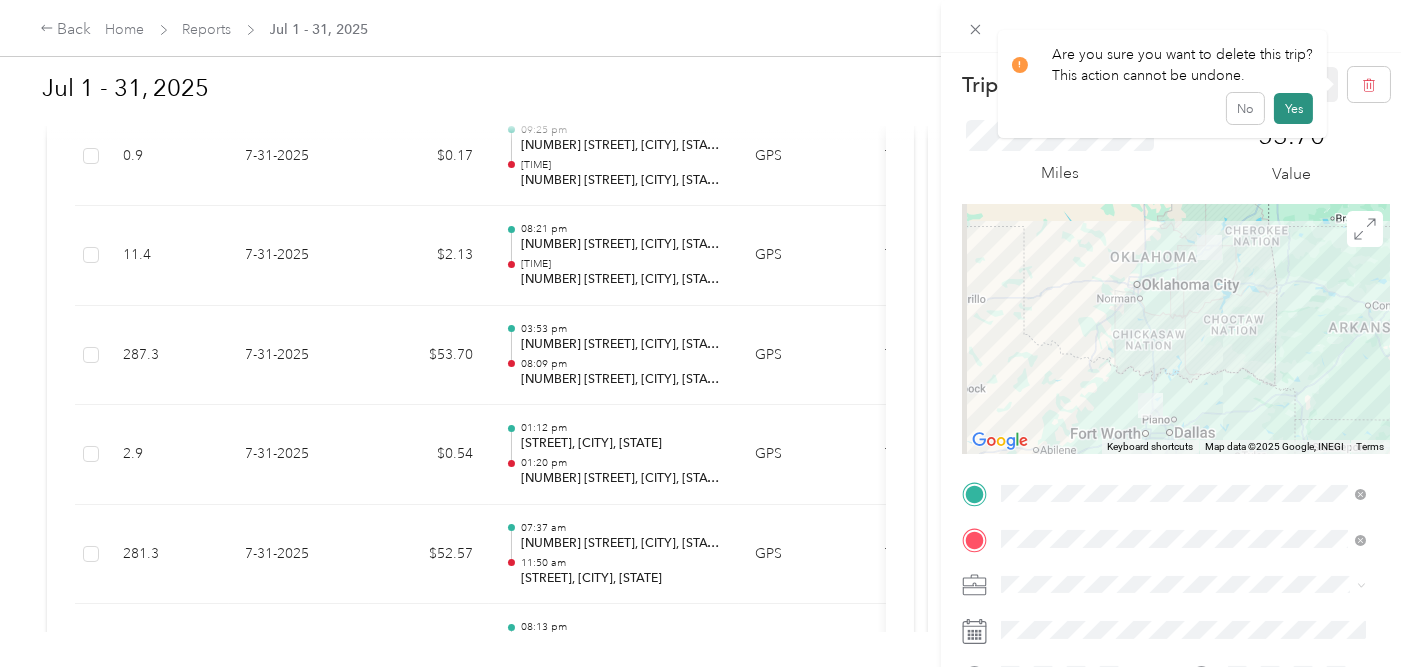 click on "Yes" at bounding box center [1293, 109] 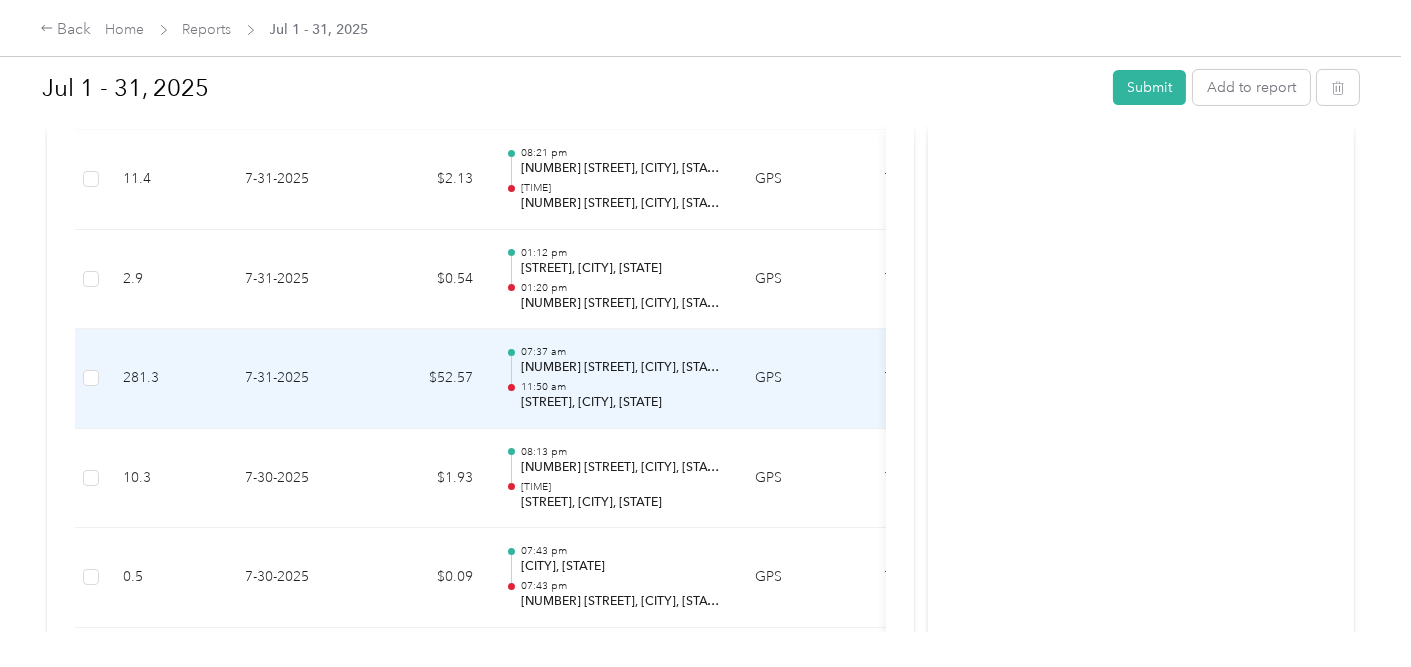 scroll, scrollTop: 752, scrollLeft: 0, axis: vertical 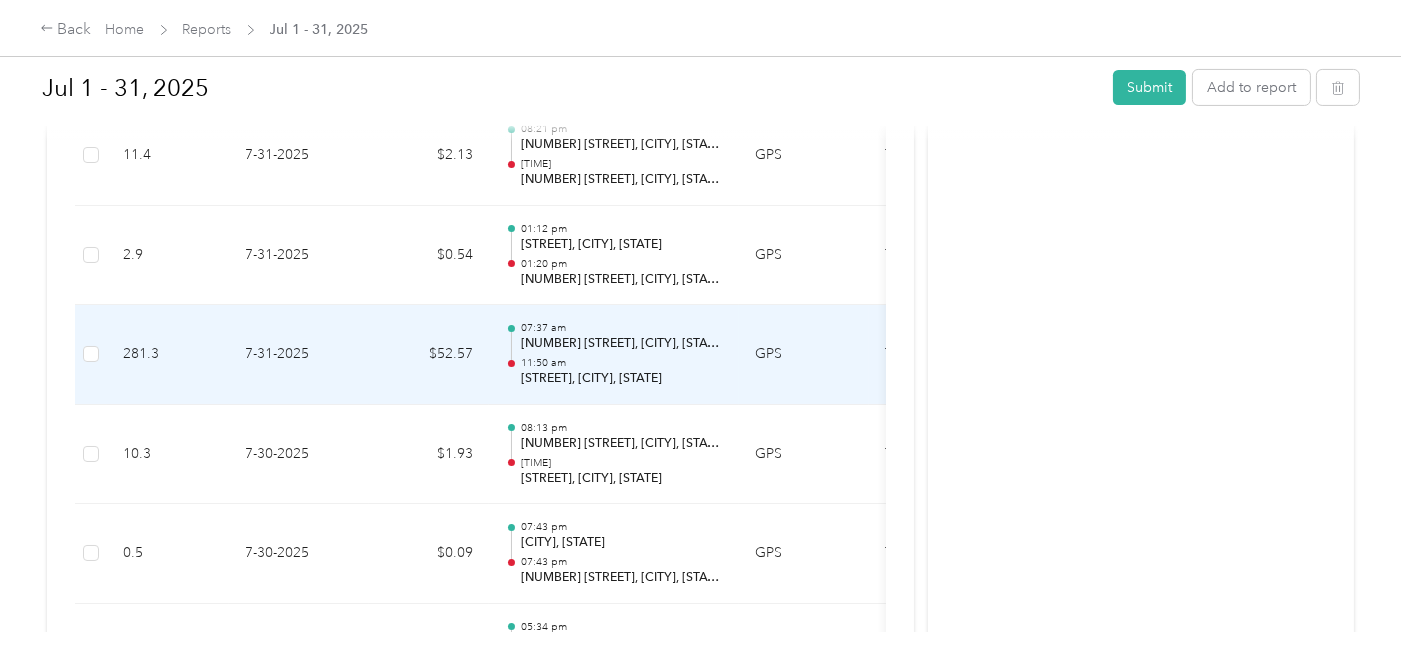 click on "$52.57" at bounding box center (429, 355) 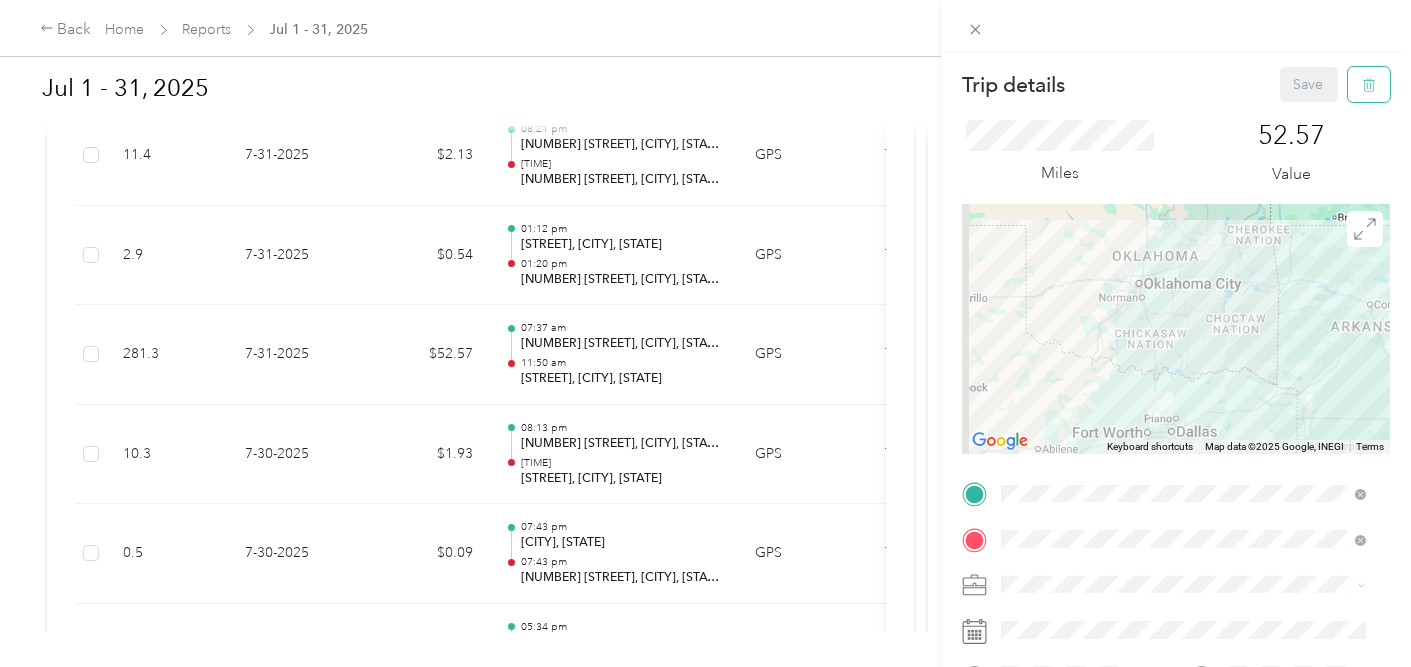 click at bounding box center (1369, 84) 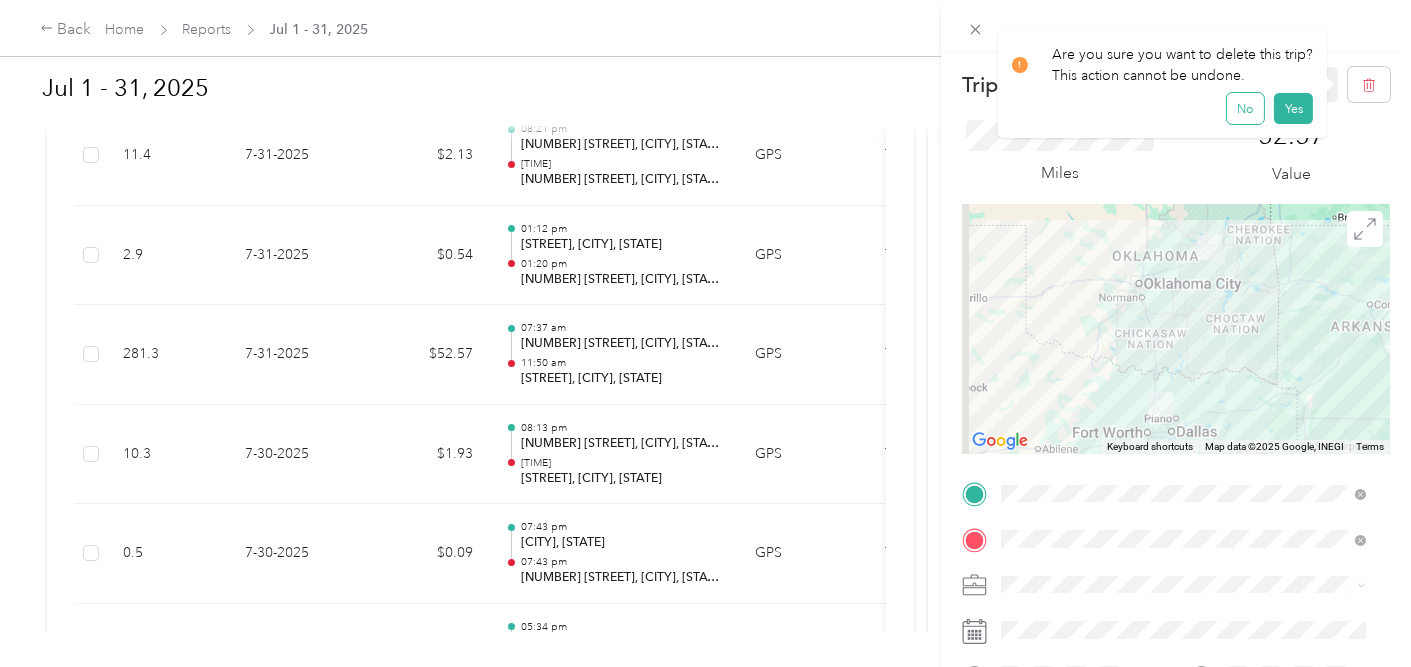 click on "No" at bounding box center [1245, 109] 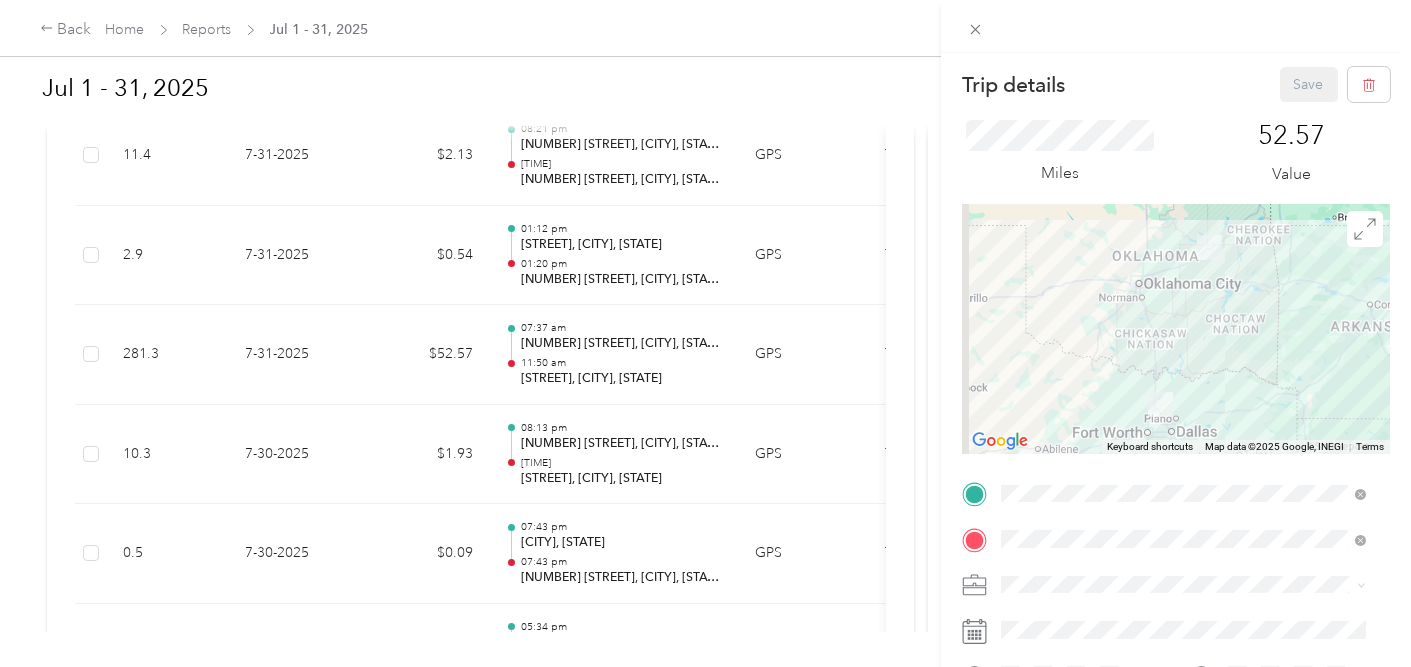 click on "Trip details Save This trip cannot be edited because it is either under review, approved, or paid. Contact your Team Manager to edit it. Miles 52.57 Value  ← Move left → Move right ↑ Move up ↓ Move down + Zoom in - Zoom out Home Jump left by 75% End Jump right by 75% Page Up Jump up by 75% Page Down Jump down by 75% Keyboard shortcuts Map Data Map data ©2025 Google, INEGI Map data ©2025 Google, INEGI 100 km  Click to toggle between metric and imperial units Terms Report a map error TO Add photo" at bounding box center [705, 333] 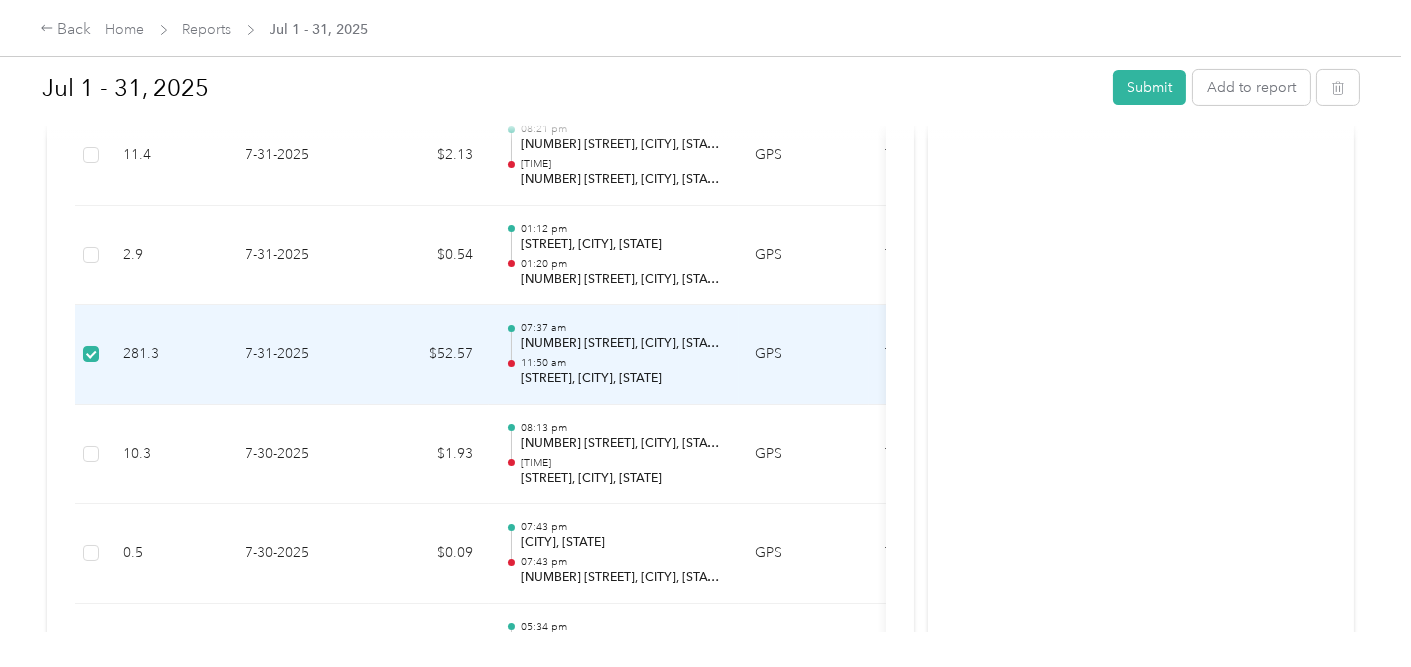 click on "$52.57" at bounding box center (429, 355) 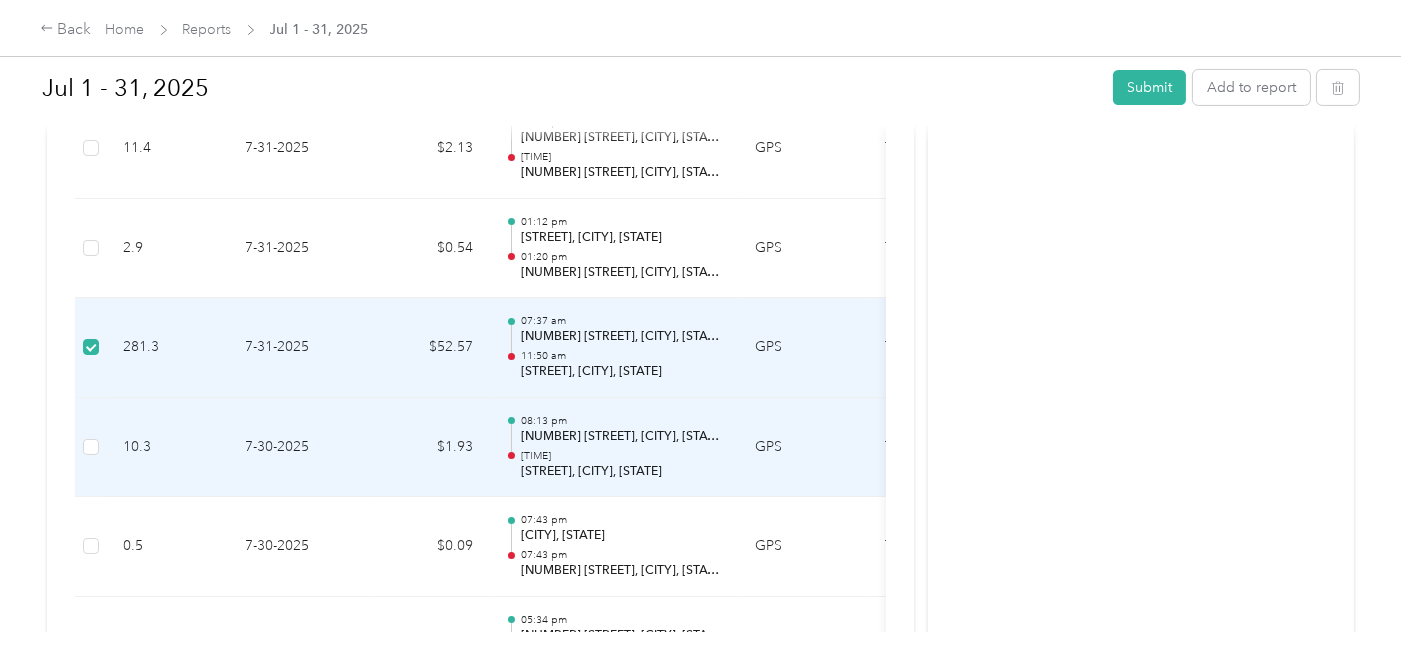scroll, scrollTop: 757, scrollLeft: 0, axis: vertical 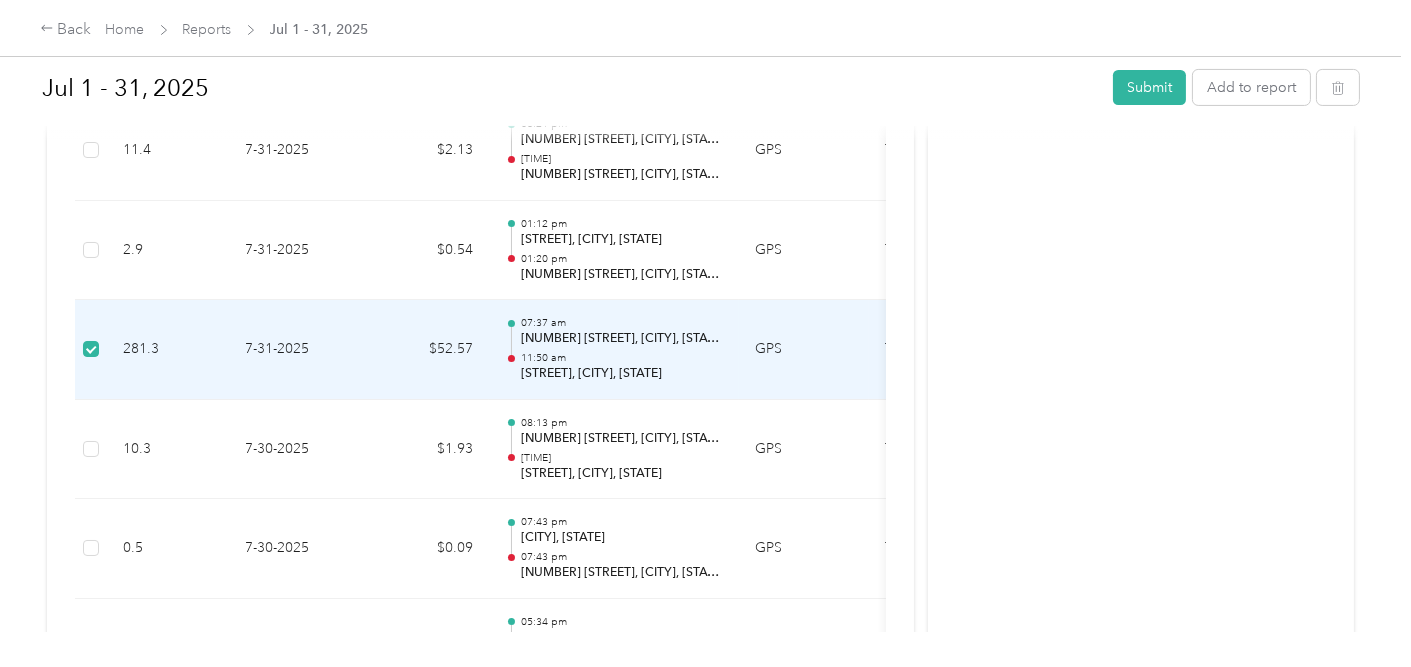 click on "$52.57" at bounding box center (429, 350) 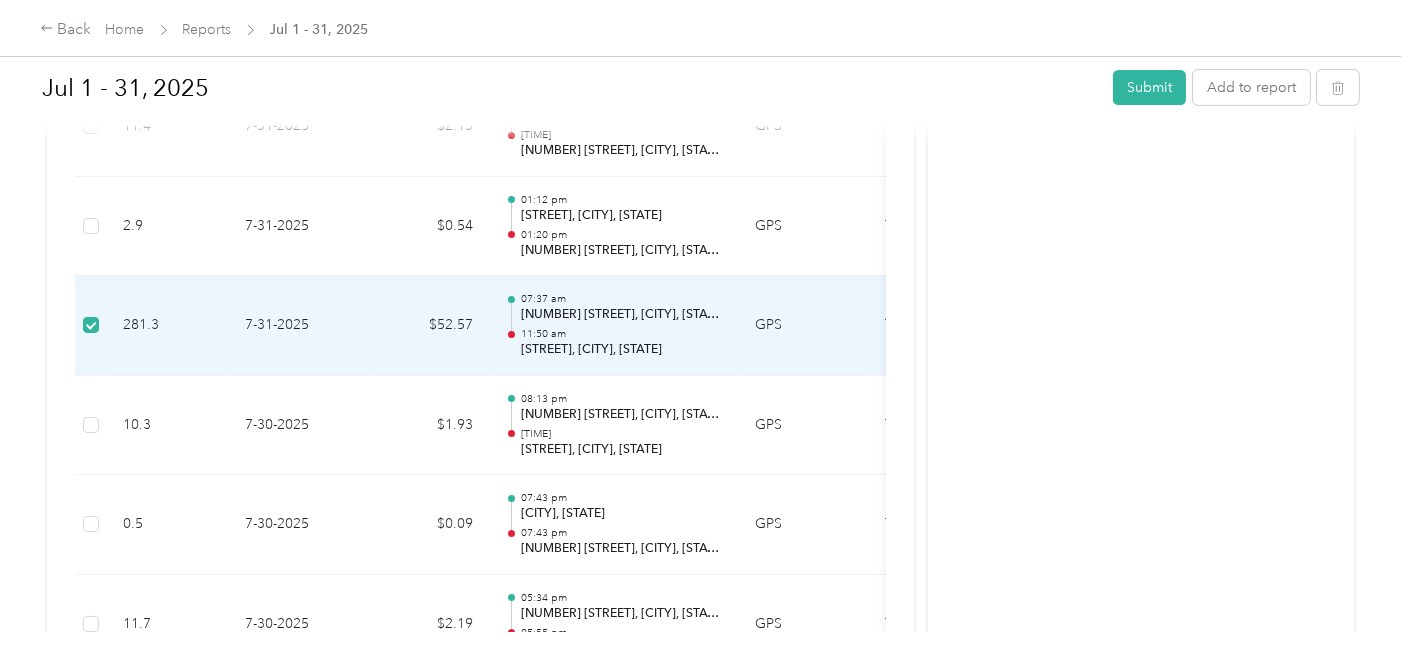 scroll, scrollTop: 802, scrollLeft: 0, axis: vertical 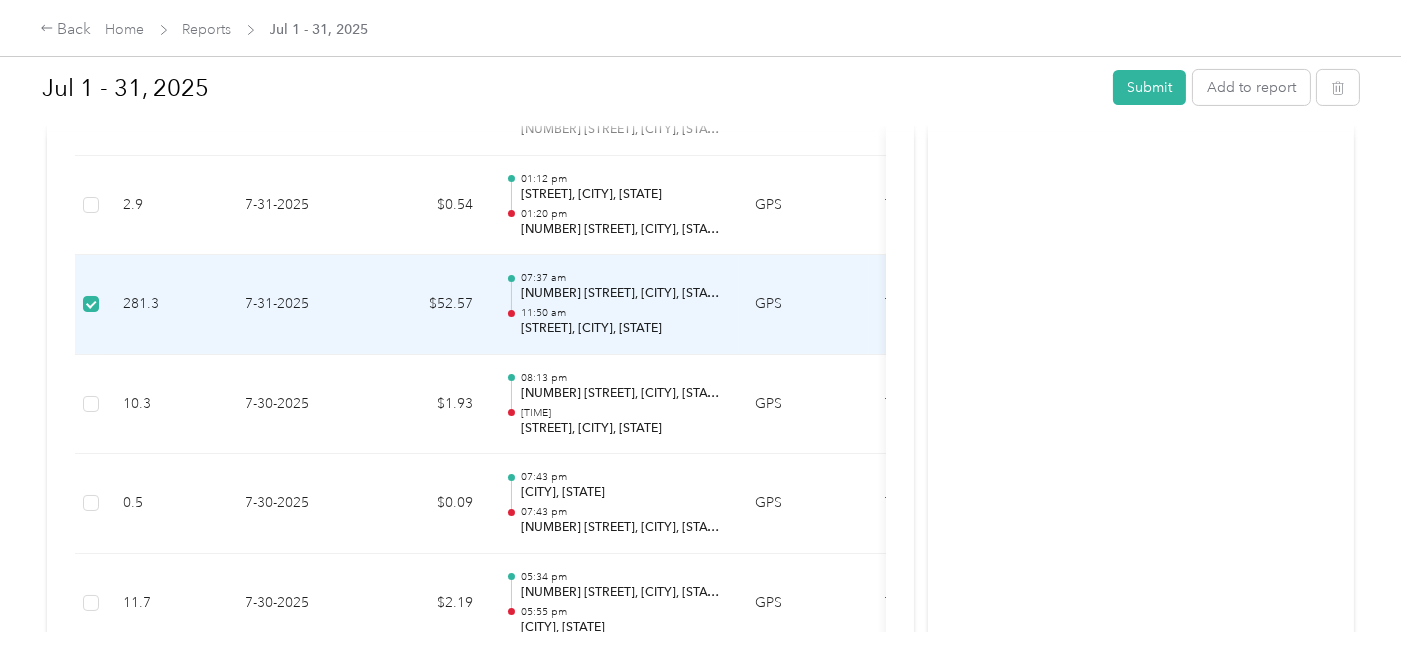 click on "$52.57" at bounding box center [429, 305] 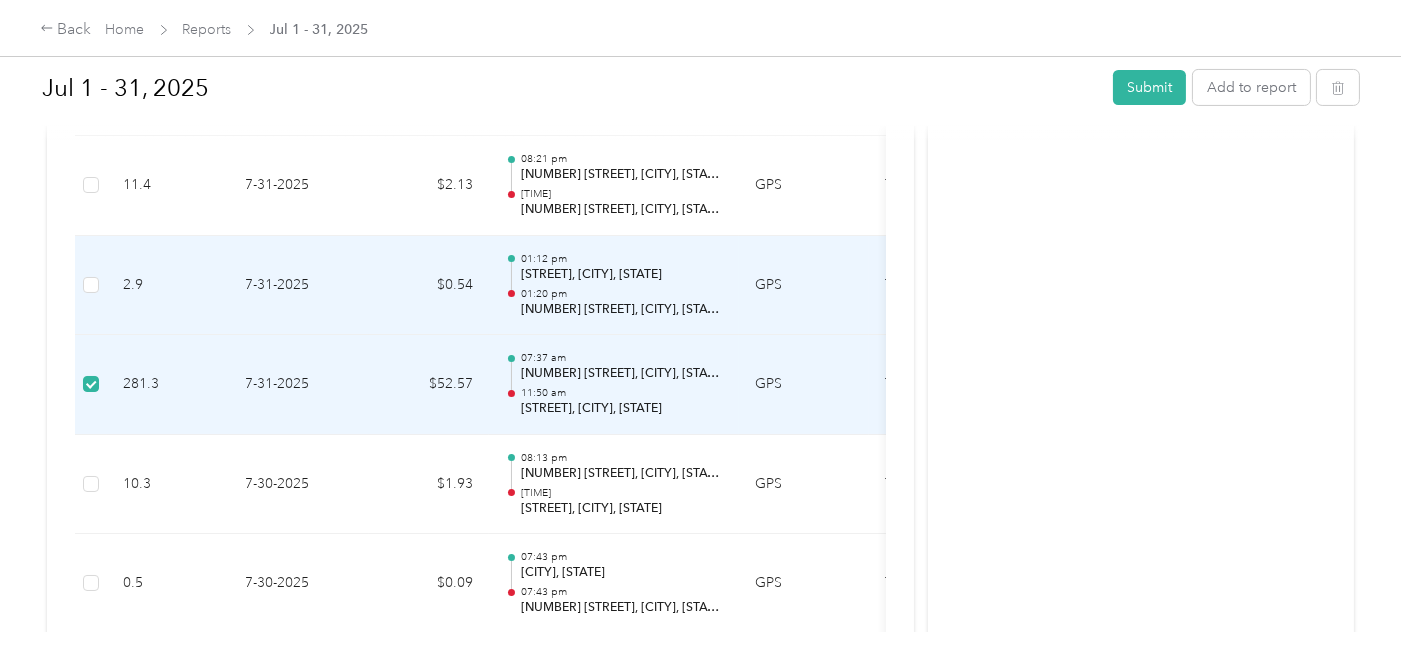 scroll, scrollTop: 730, scrollLeft: 0, axis: vertical 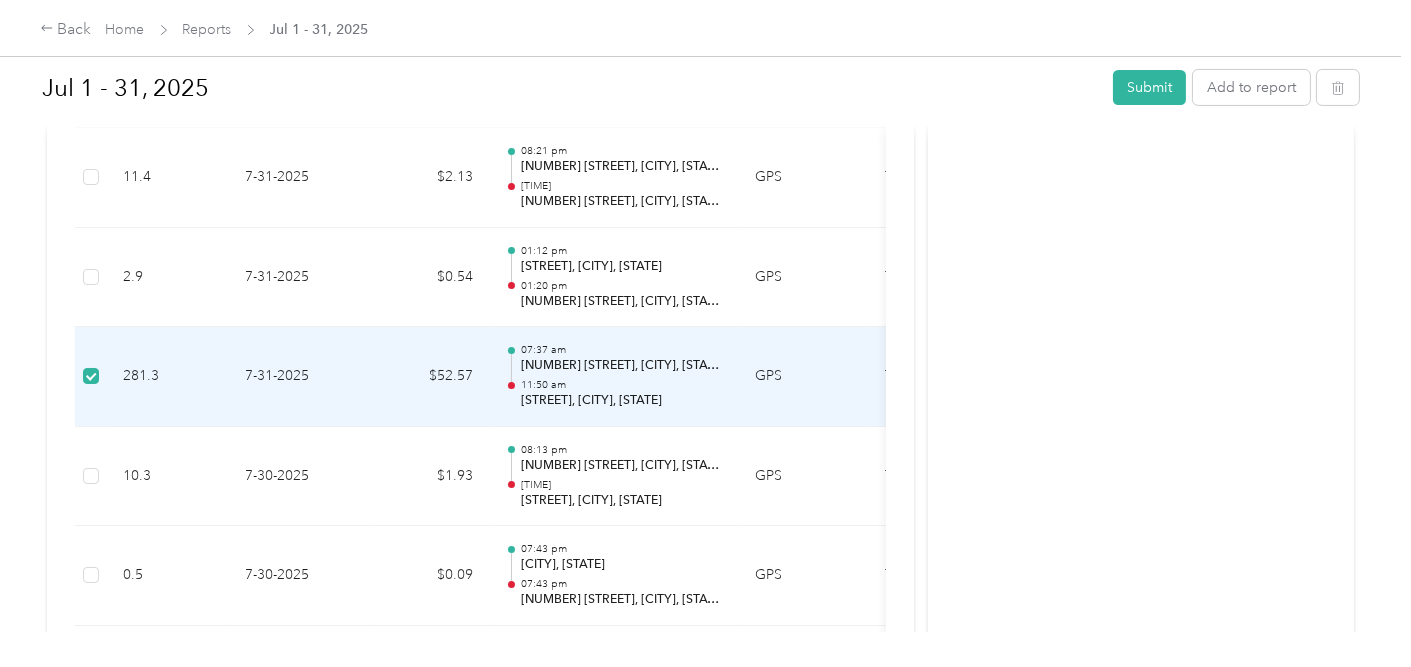 click on "7-31-2025" at bounding box center [299, 377] 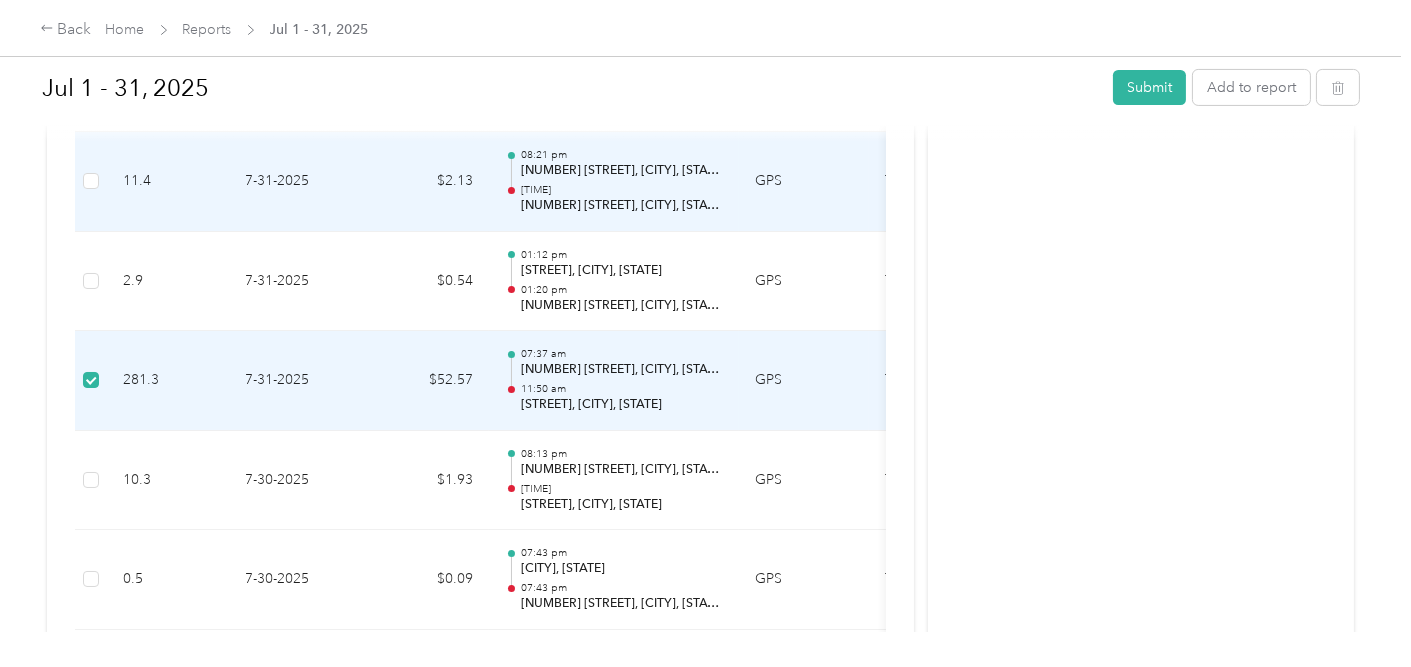 scroll, scrollTop: 728, scrollLeft: 0, axis: vertical 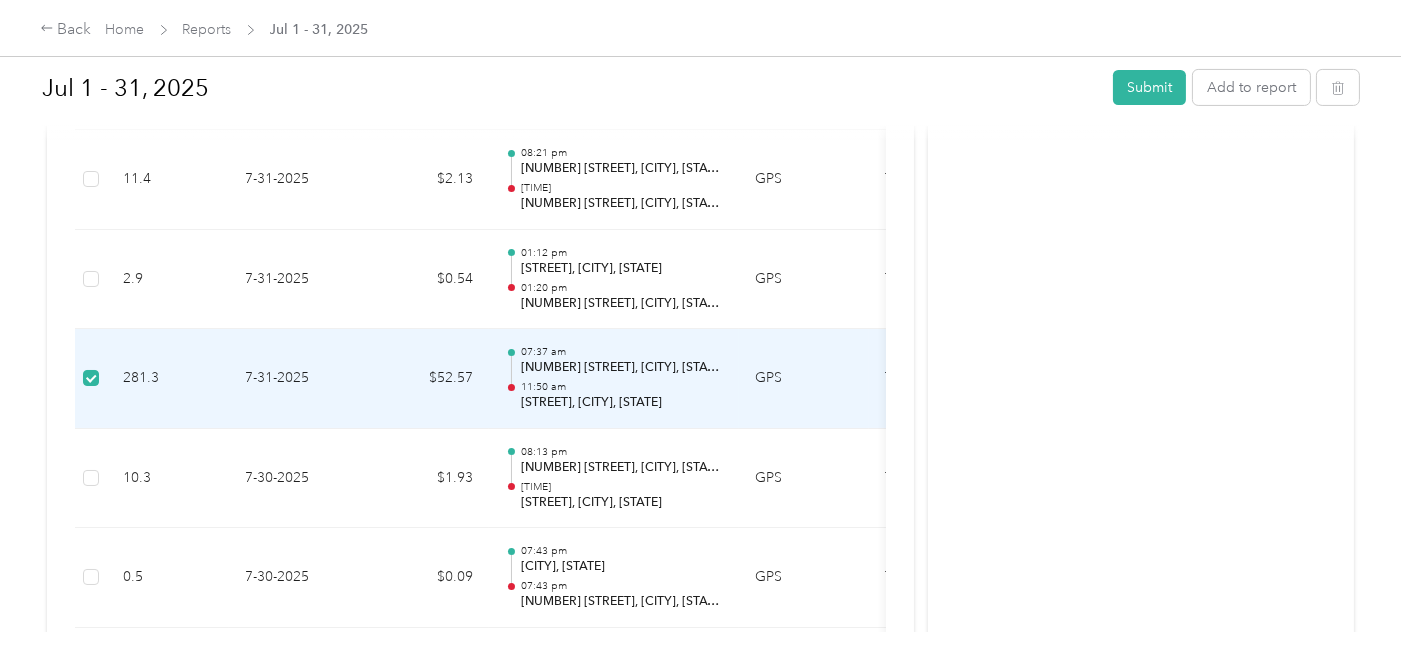 click on "7-31-2025" at bounding box center [299, 379] 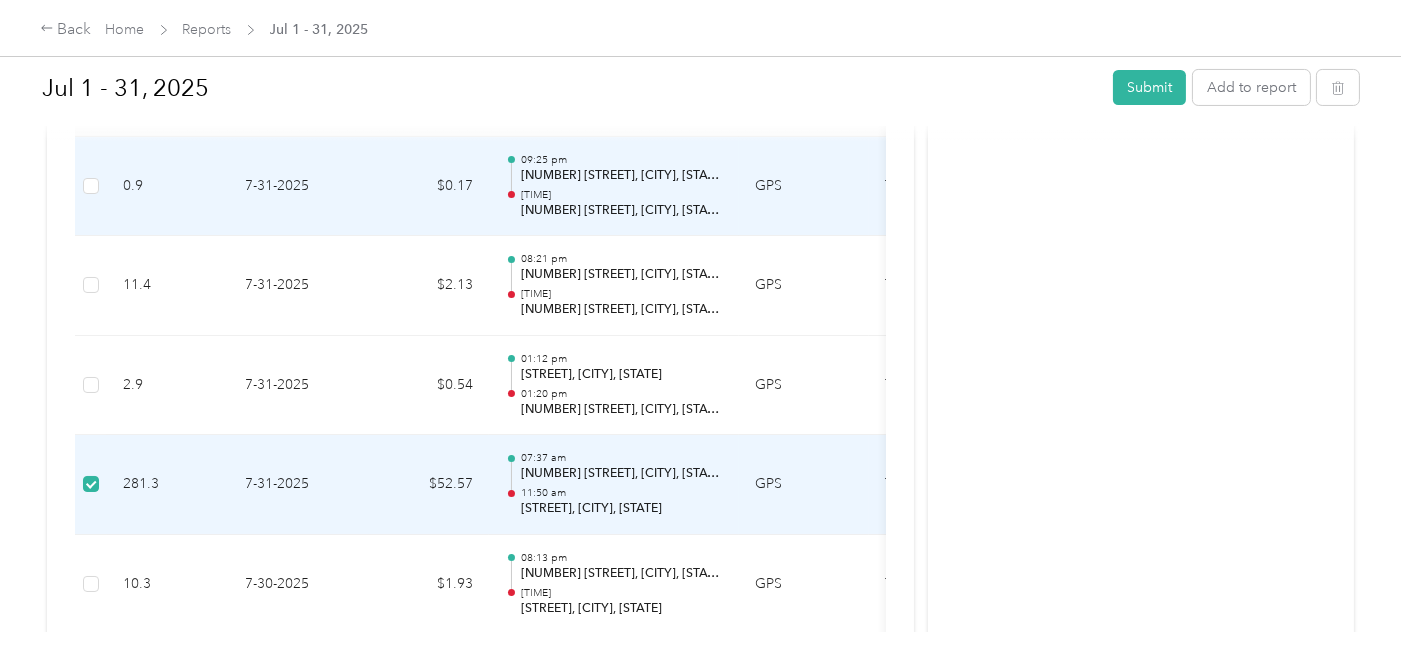 scroll, scrollTop: 624, scrollLeft: 0, axis: vertical 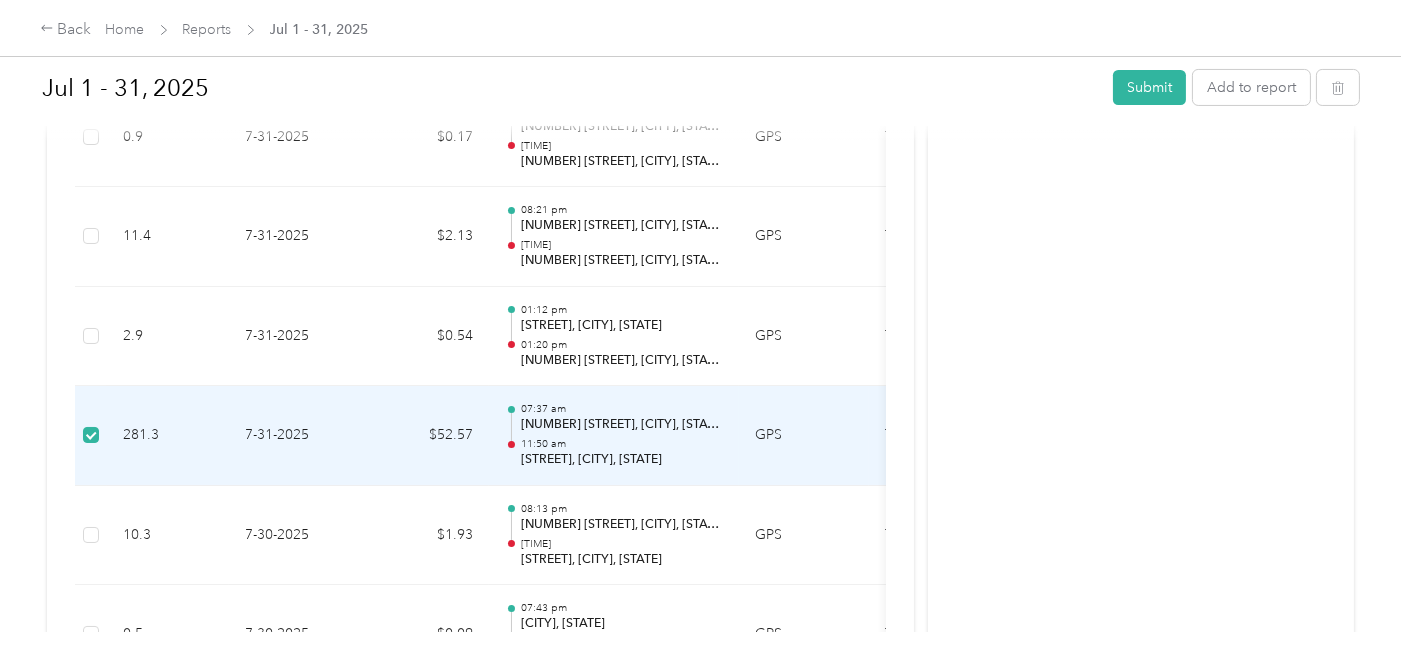 click on "7-31-2025" at bounding box center [299, 436] 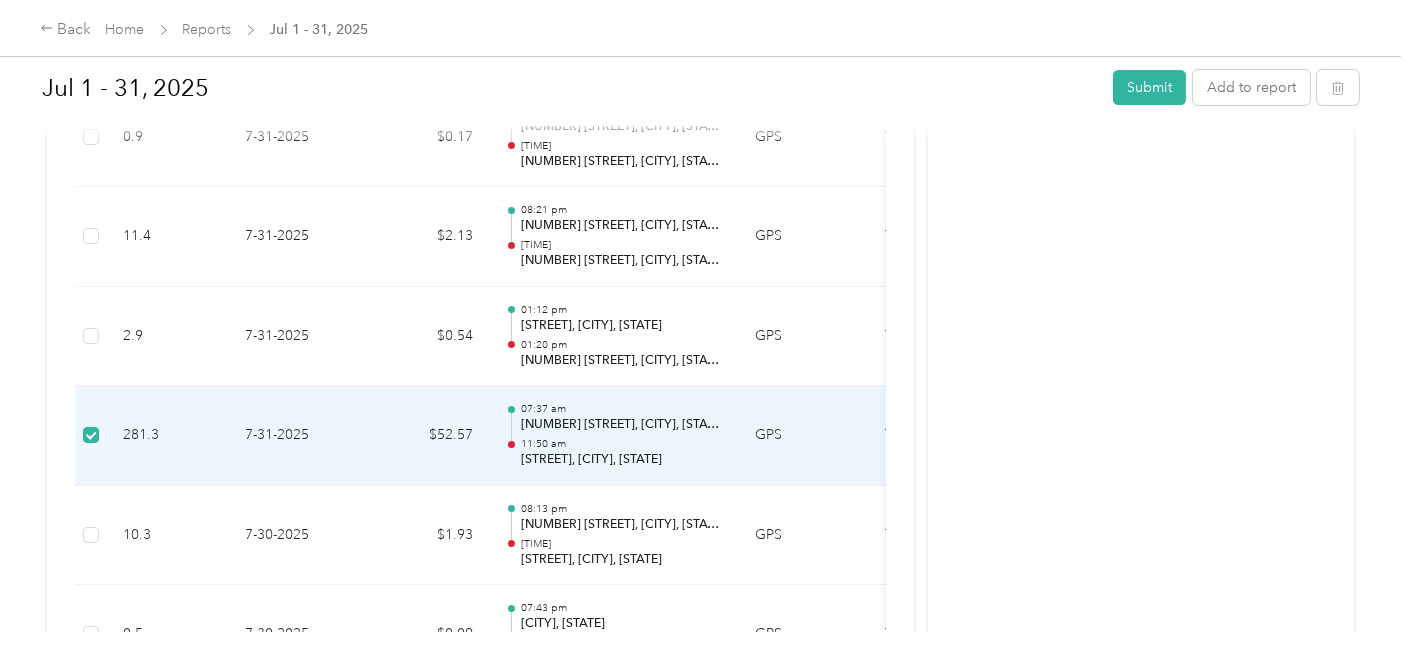click on "7-31-2025" at bounding box center (299, 436) 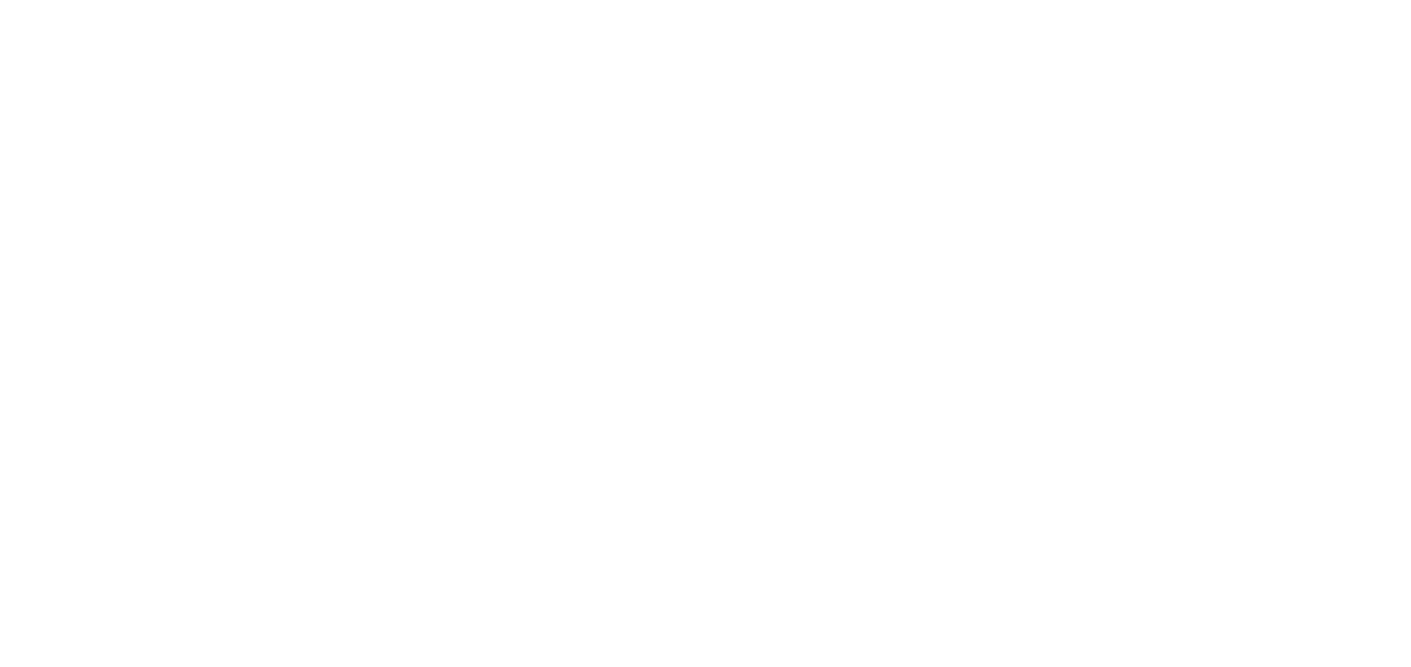 scroll, scrollTop: 0, scrollLeft: 0, axis: both 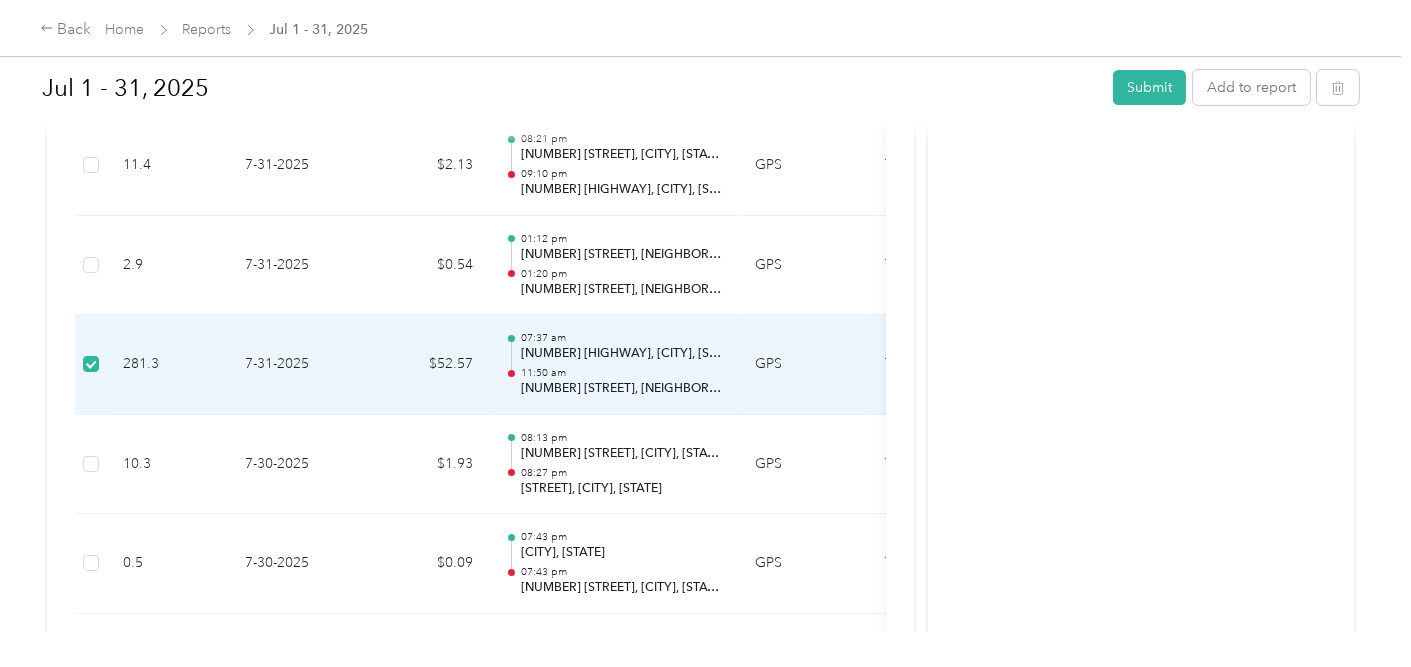click on "281.3" at bounding box center (168, 365) 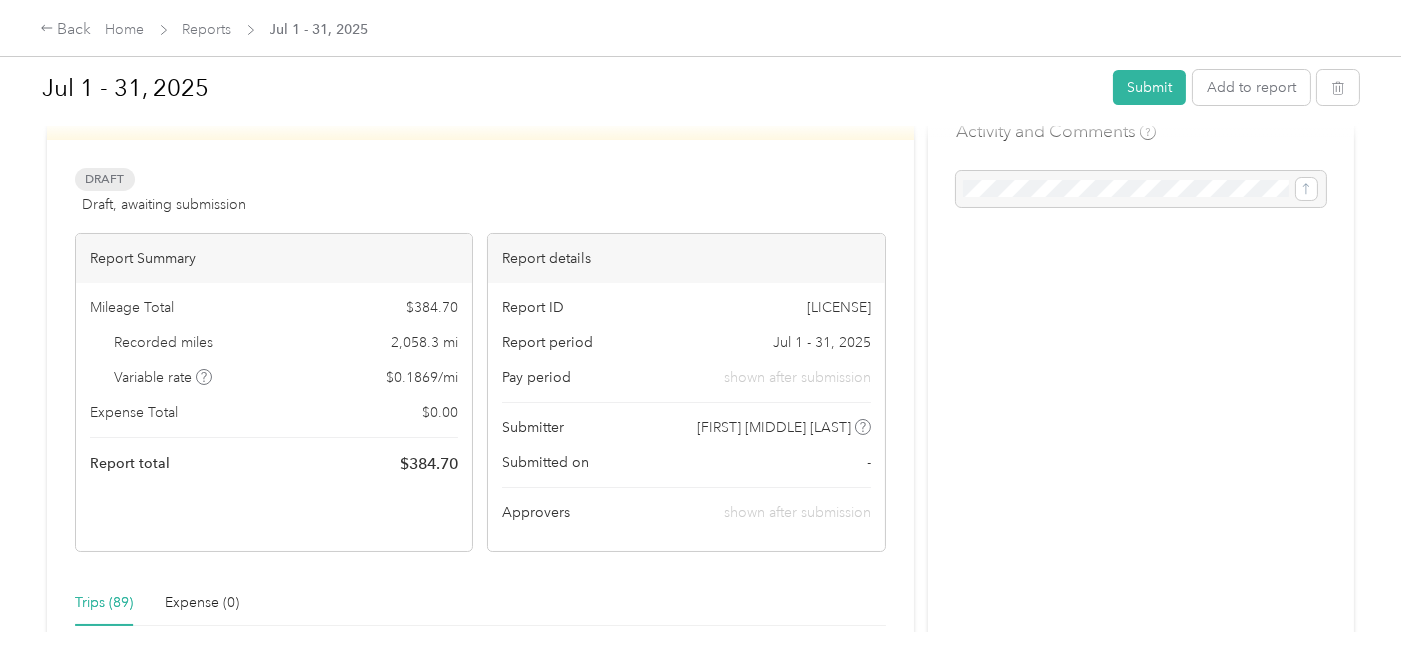 scroll, scrollTop: 0, scrollLeft: 0, axis: both 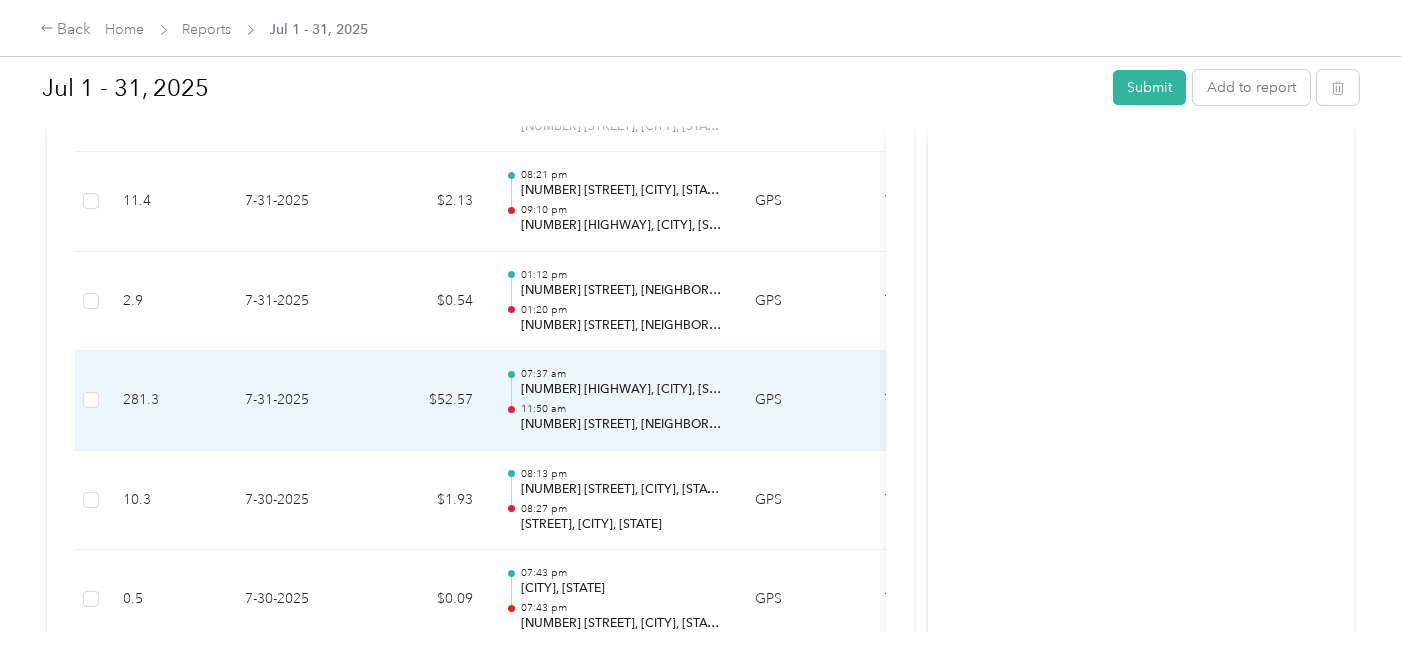 click on "7-31-2025" at bounding box center [299, 401] 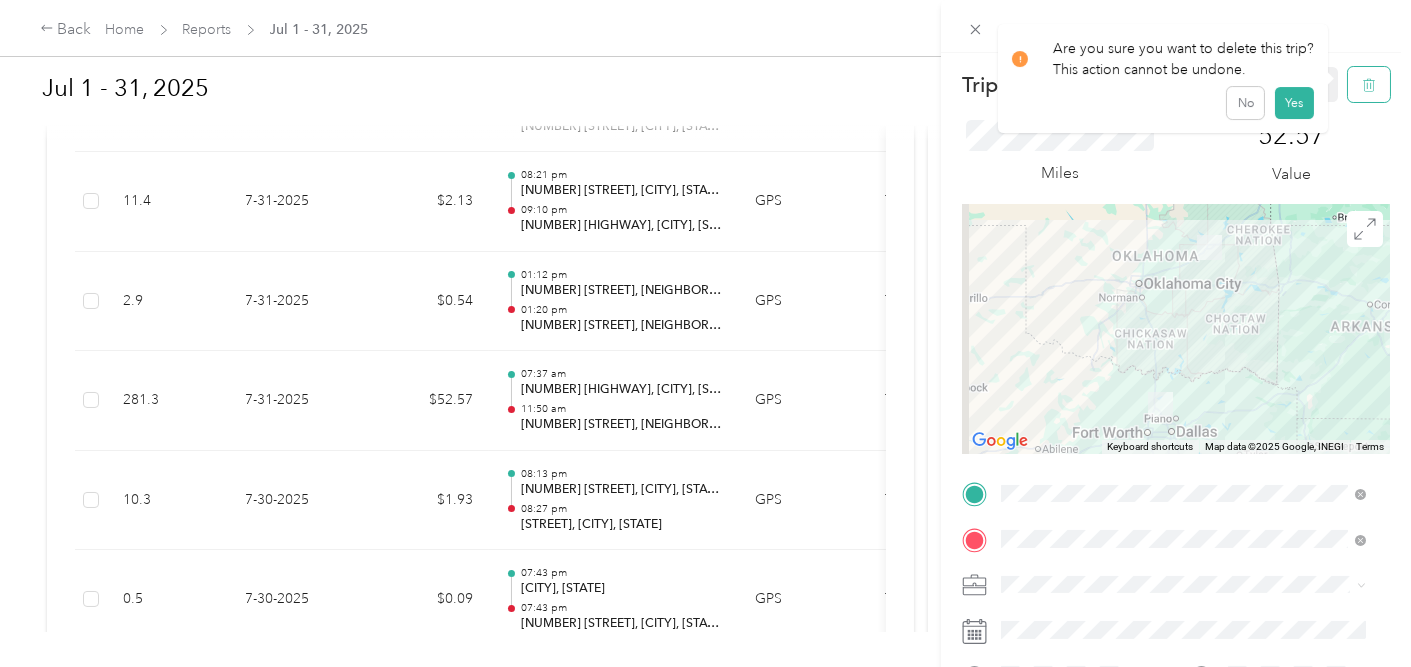 click 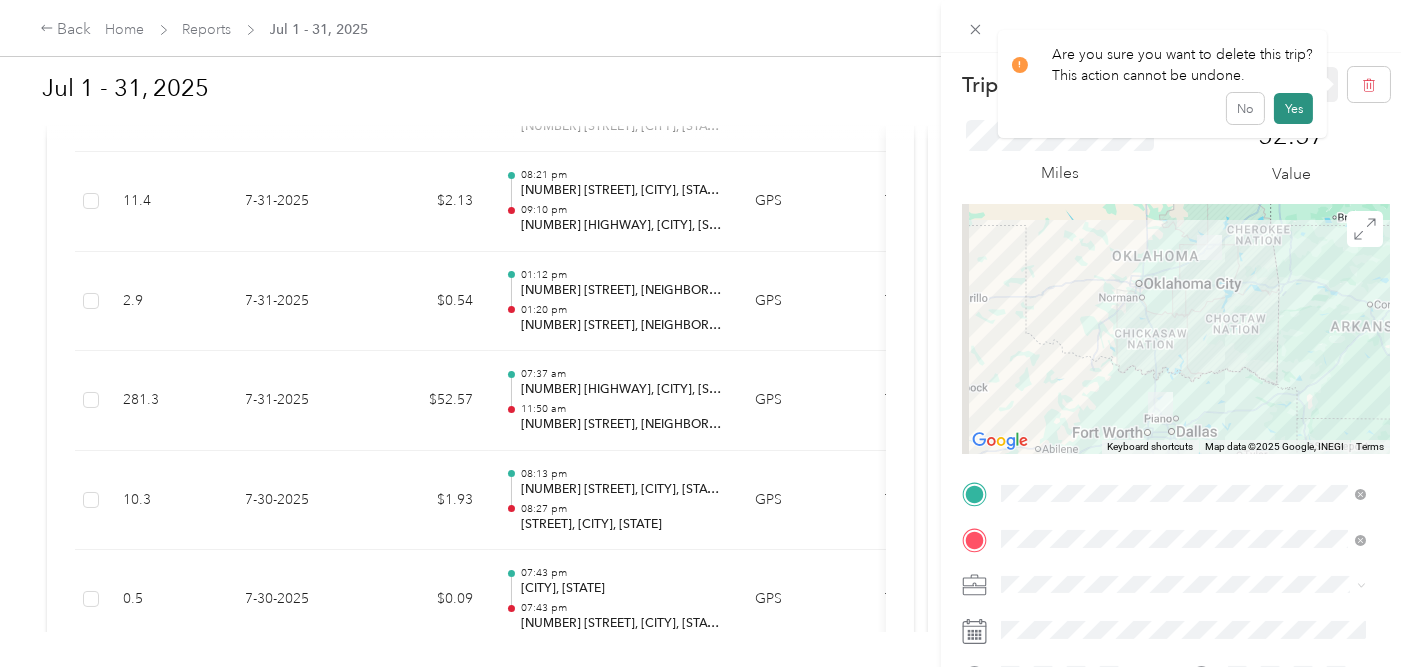 click on "Yes" at bounding box center (1293, 109) 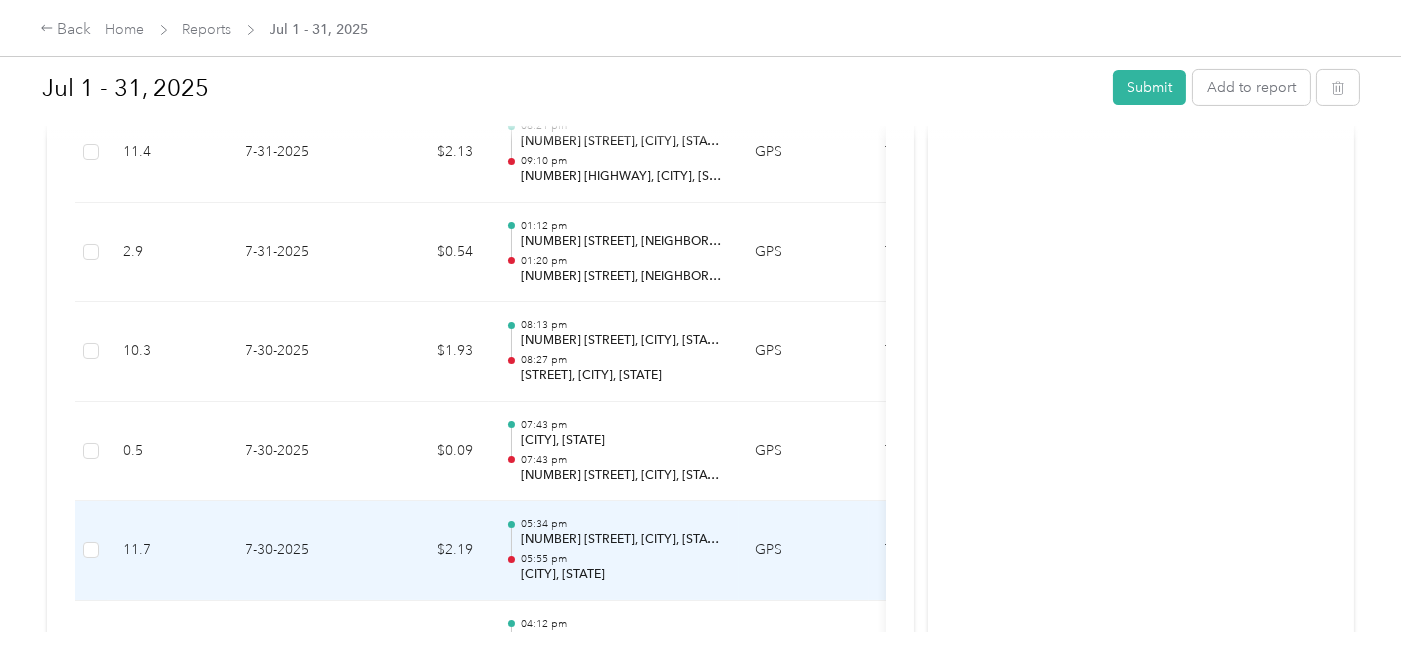 scroll, scrollTop: 757, scrollLeft: 0, axis: vertical 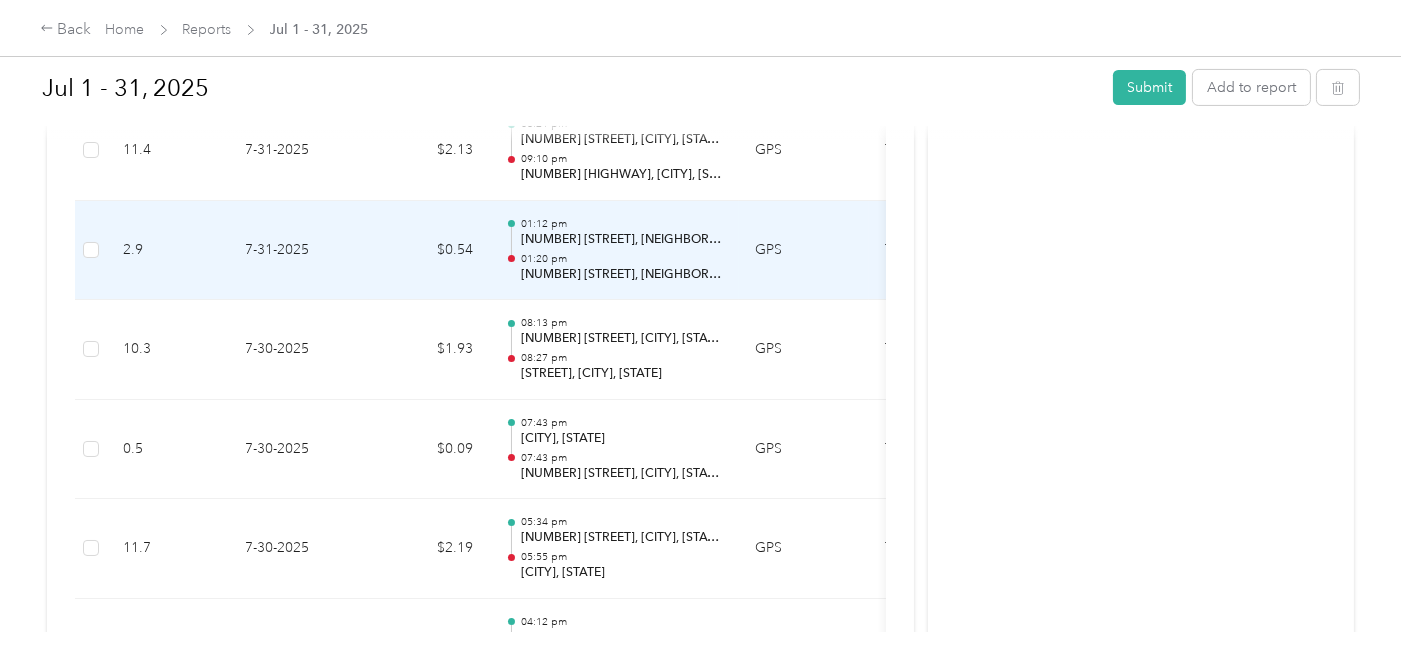 click on "7-31-2025" at bounding box center (299, 251) 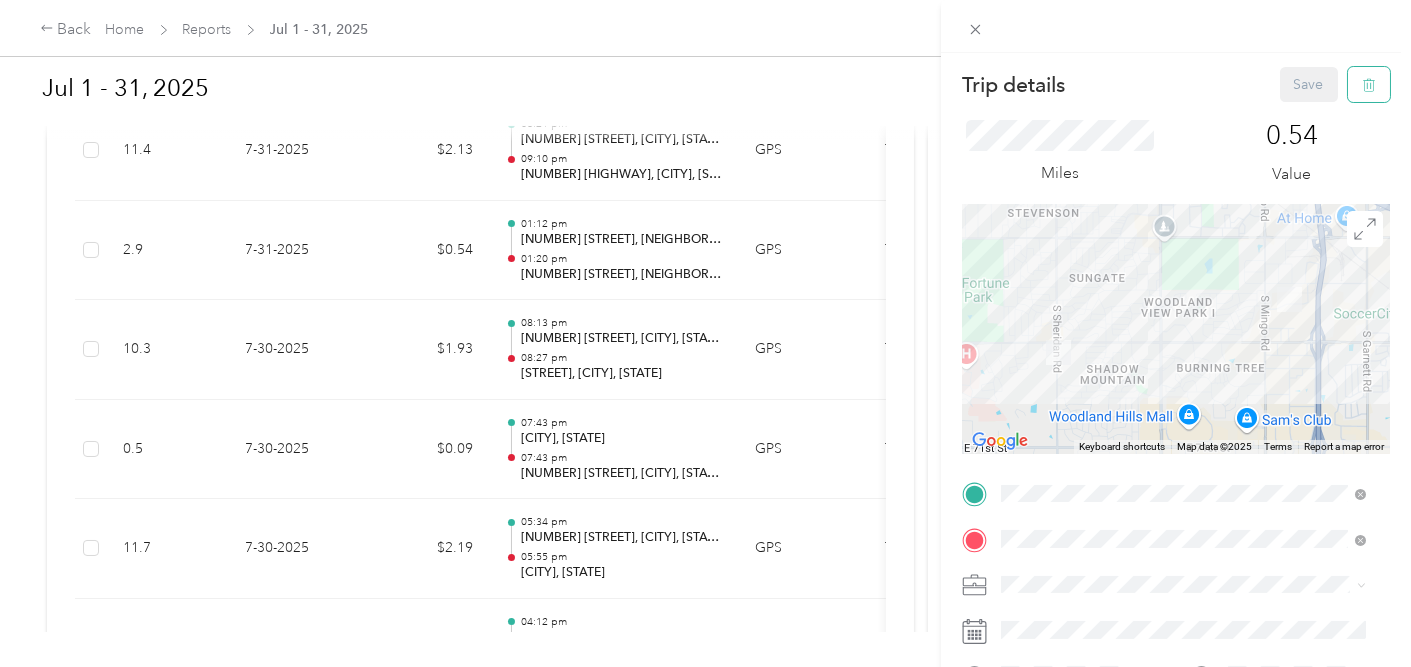 click 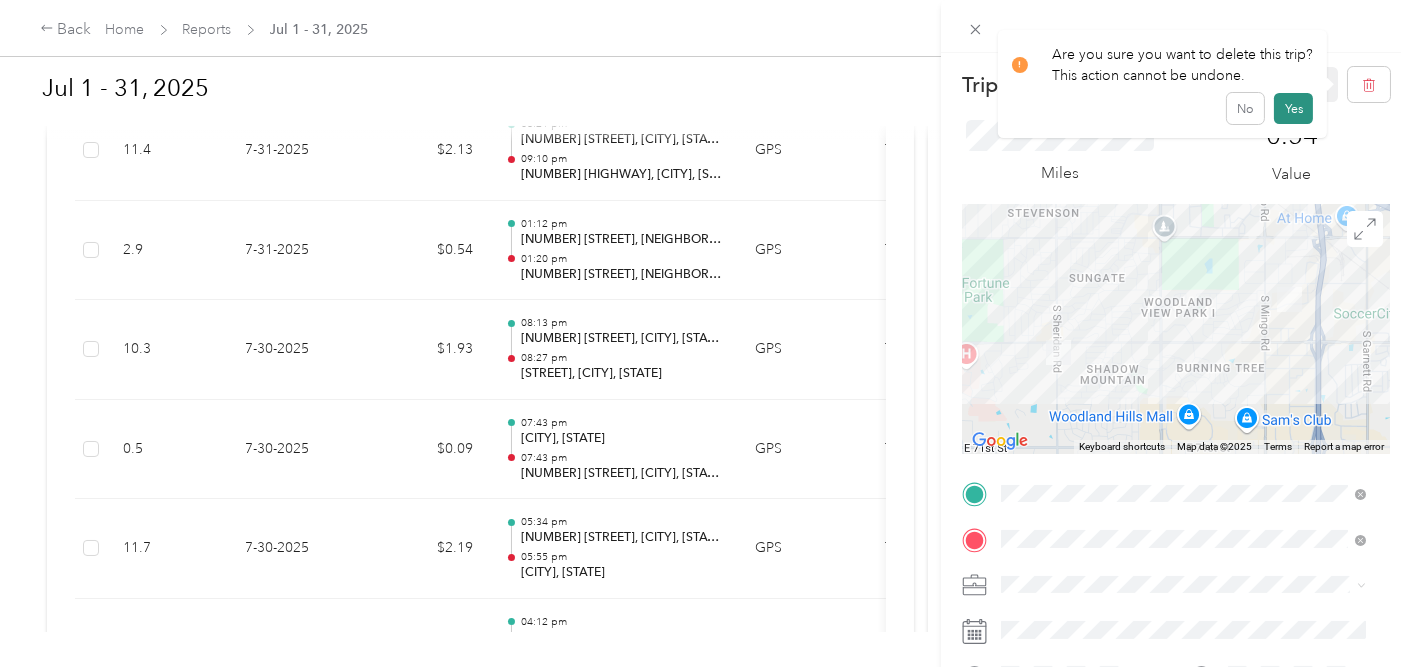 click on "Yes" at bounding box center [1293, 109] 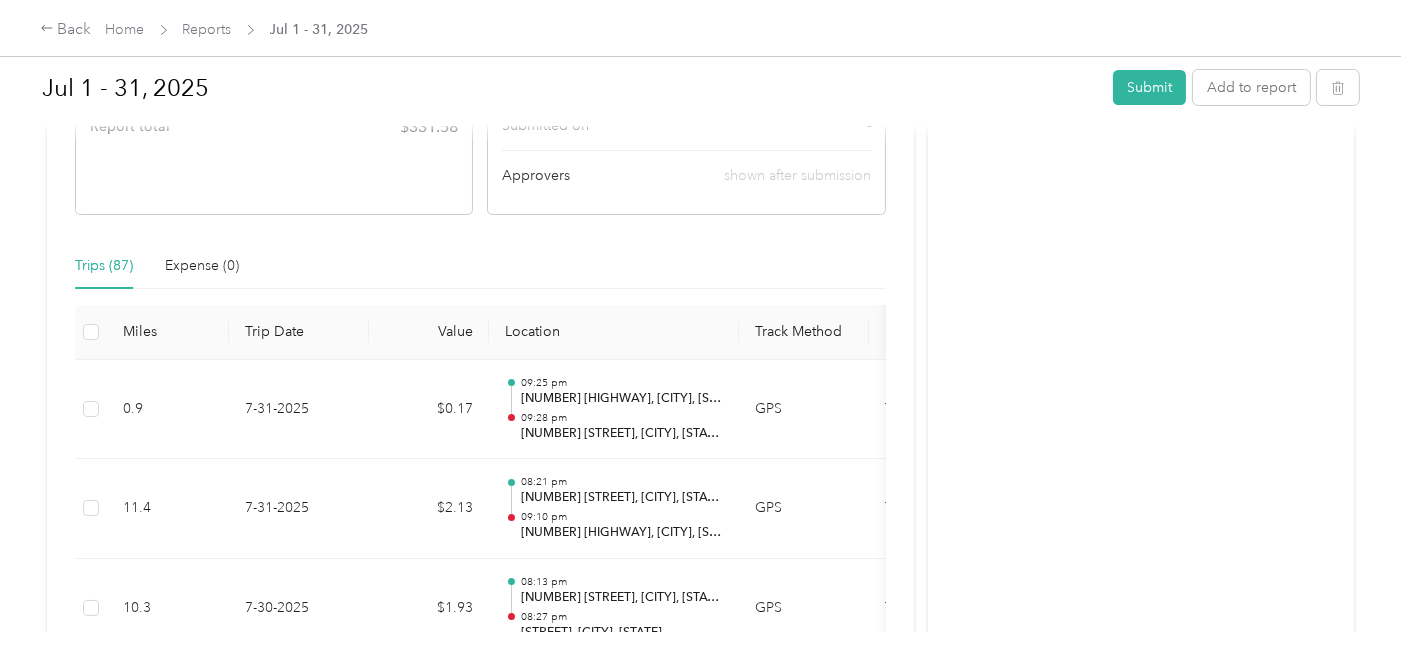 scroll, scrollTop: 0, scrollLeft: 0, axis: both 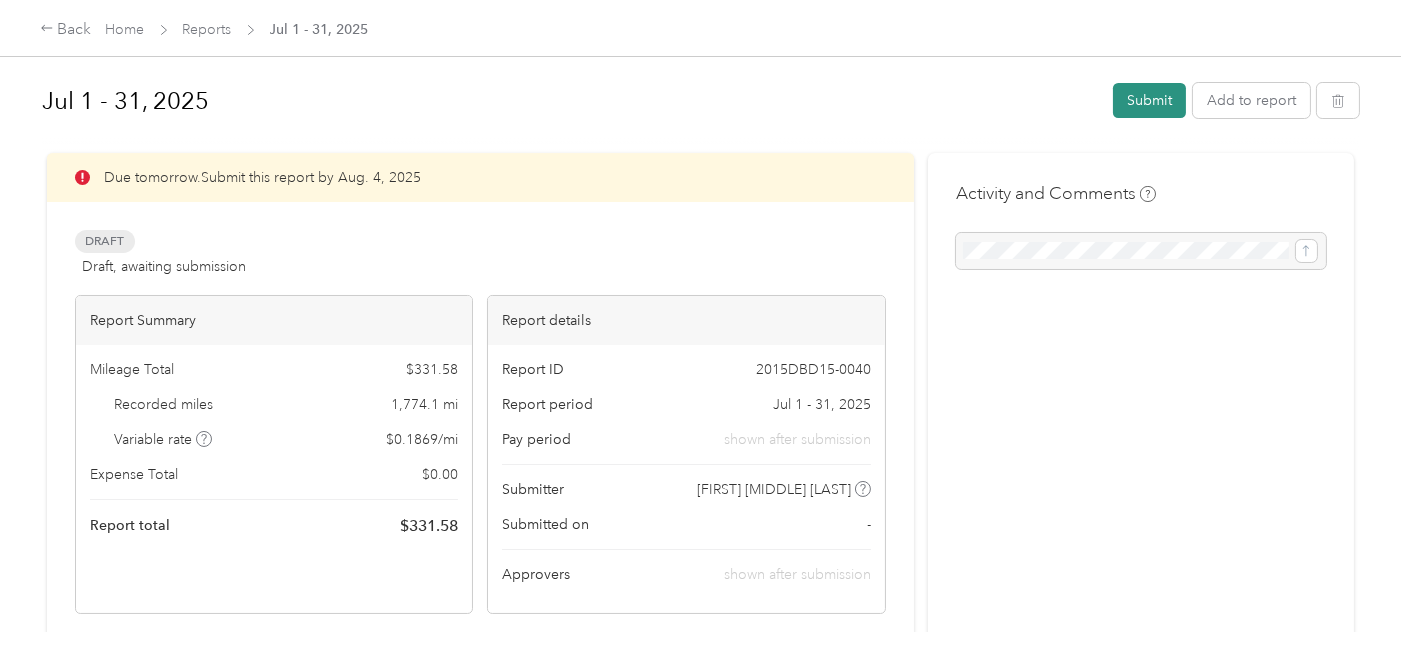 click on "Submit" at bounding box center (1149, 100) 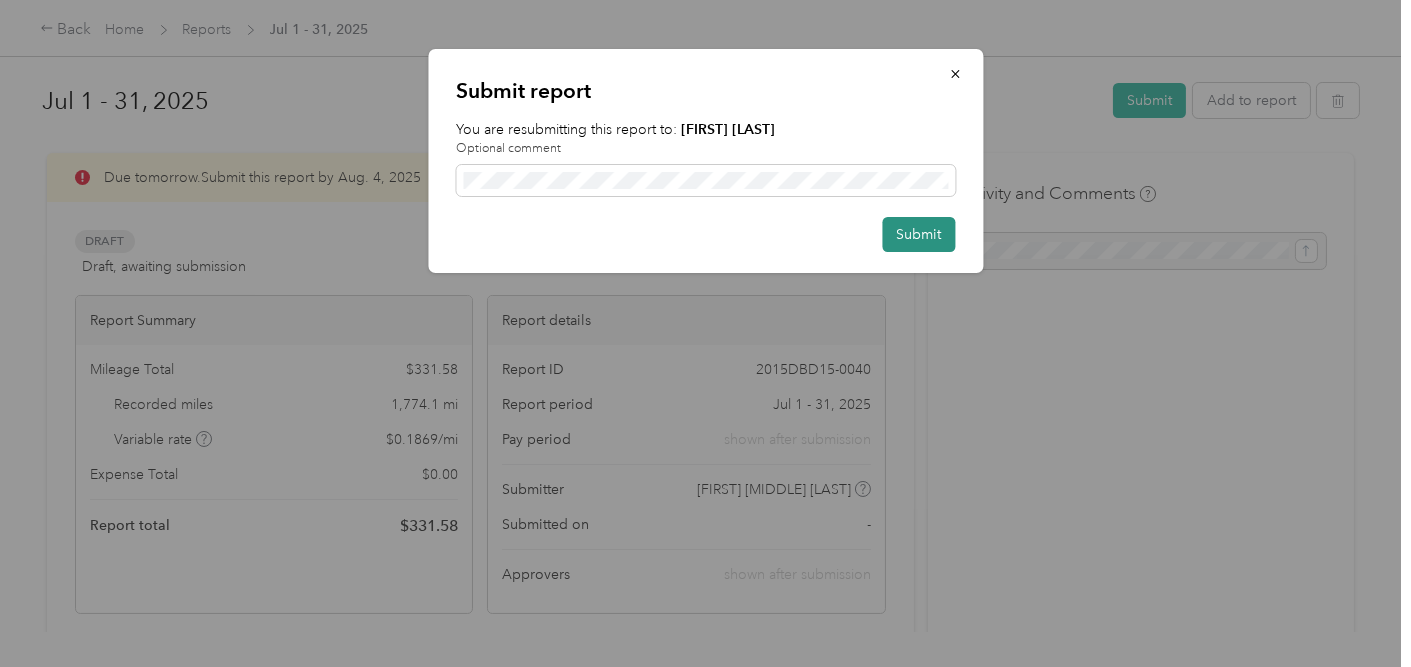 click on "Submit" at bounding box center [918, 234] 